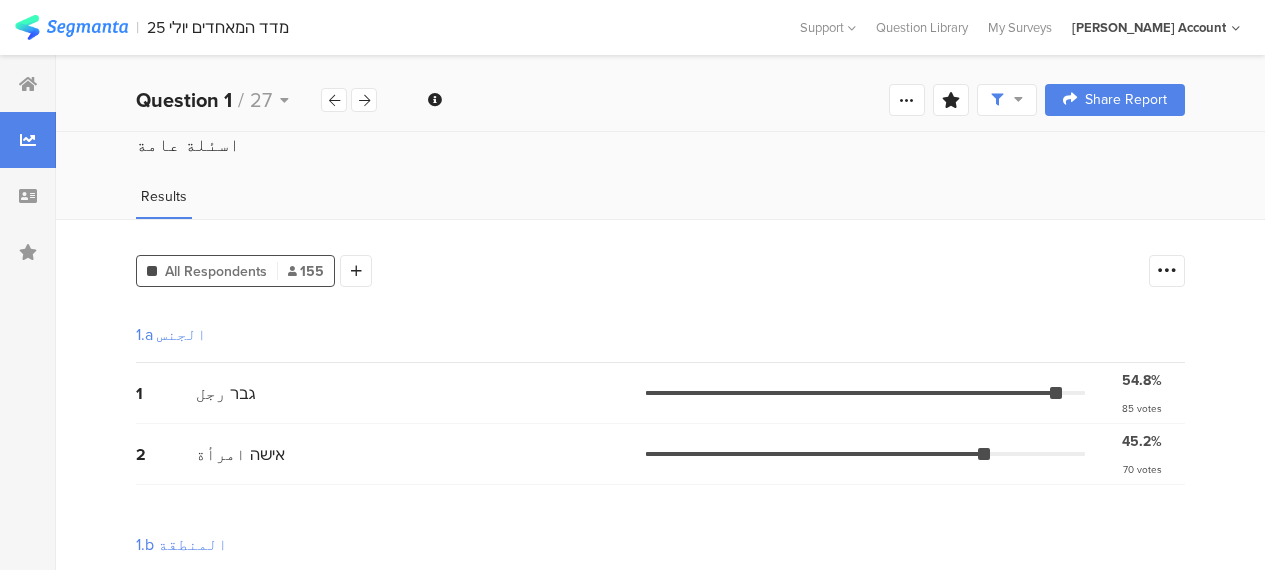 scroll, scrollTop: 1019, scrollLeft: 0, axis: vertical 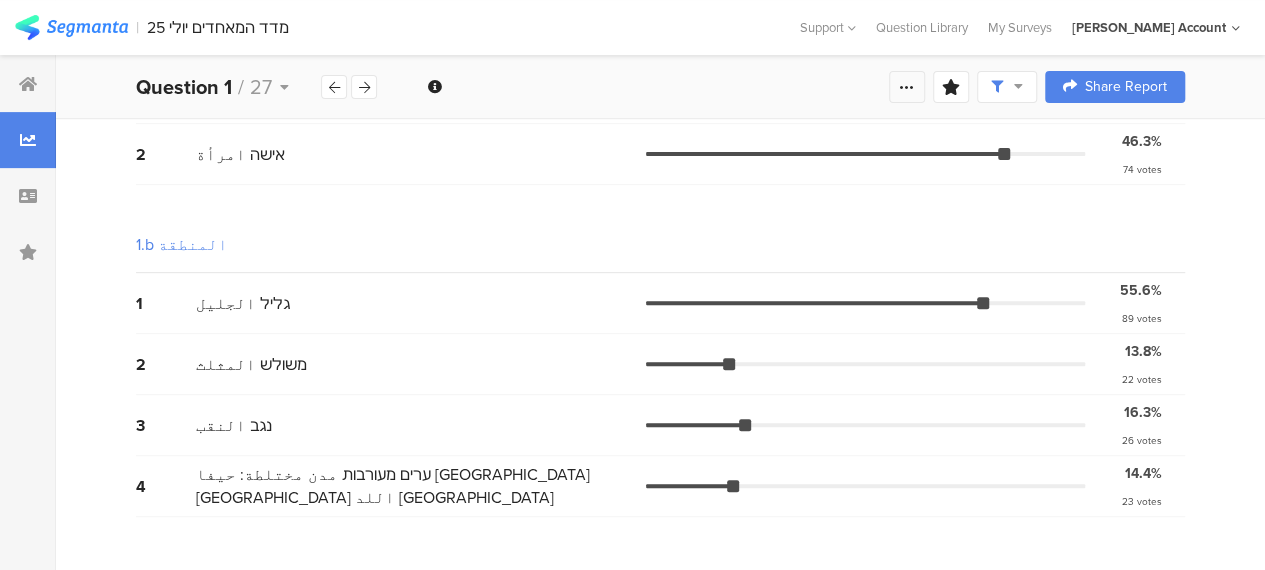 click at bounding box center [907, 87] 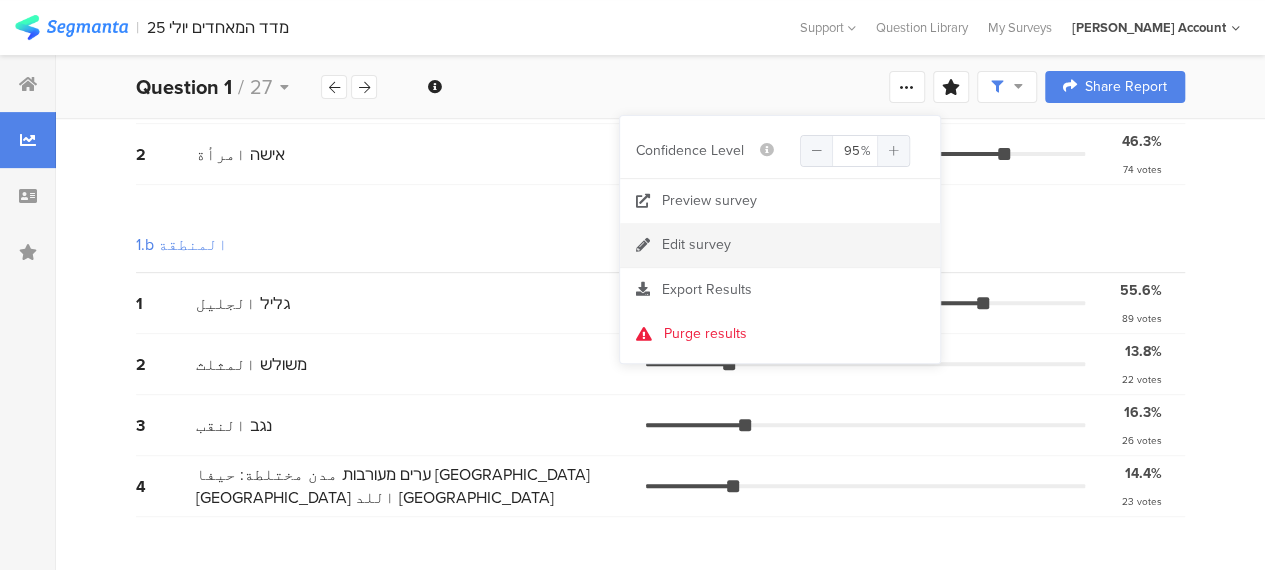 click on "Edit survey" at bounding box center (696, 245) 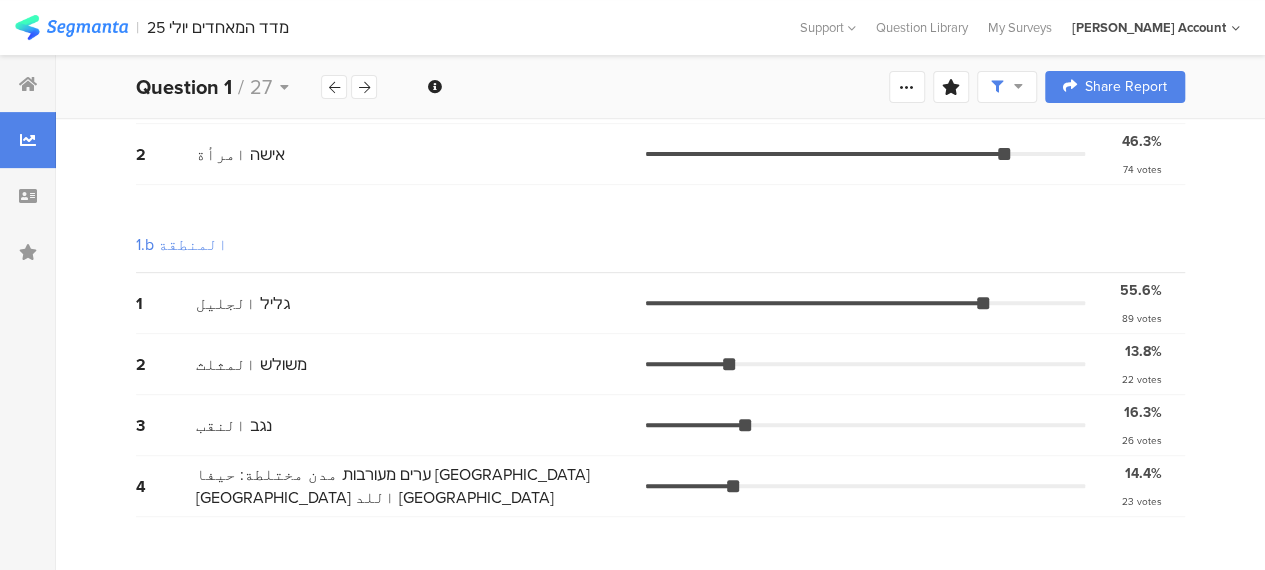 click on "מדד המאחדים יולי 25" at bounding box center (469, 27) 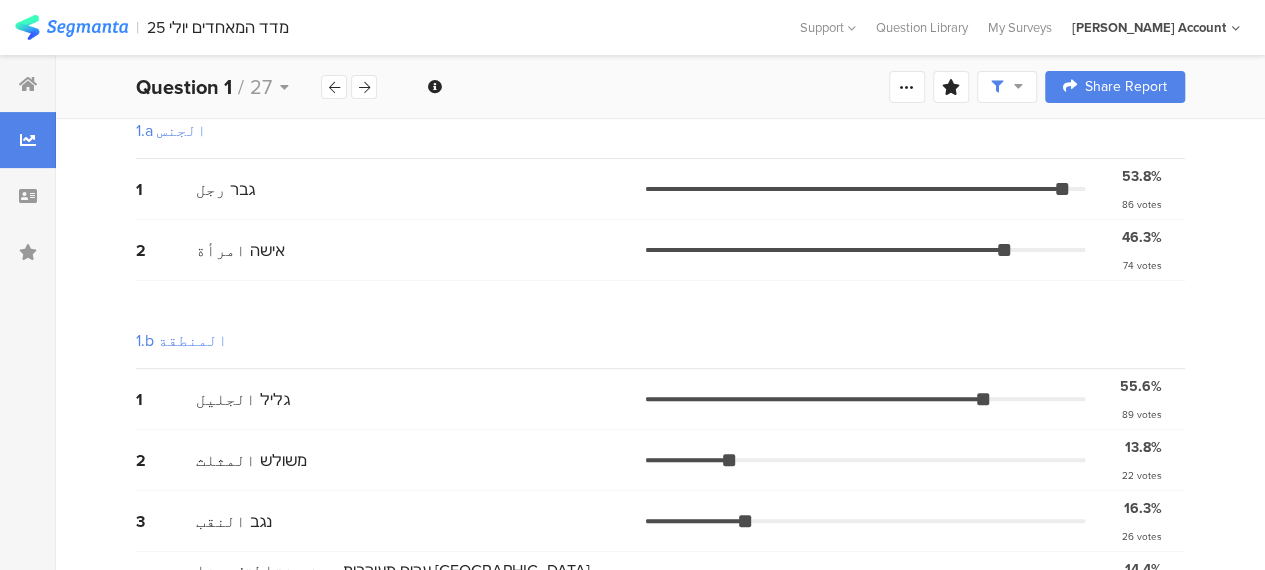 scroll, scrollTop: 0, scrollLeft: 0, axis: both 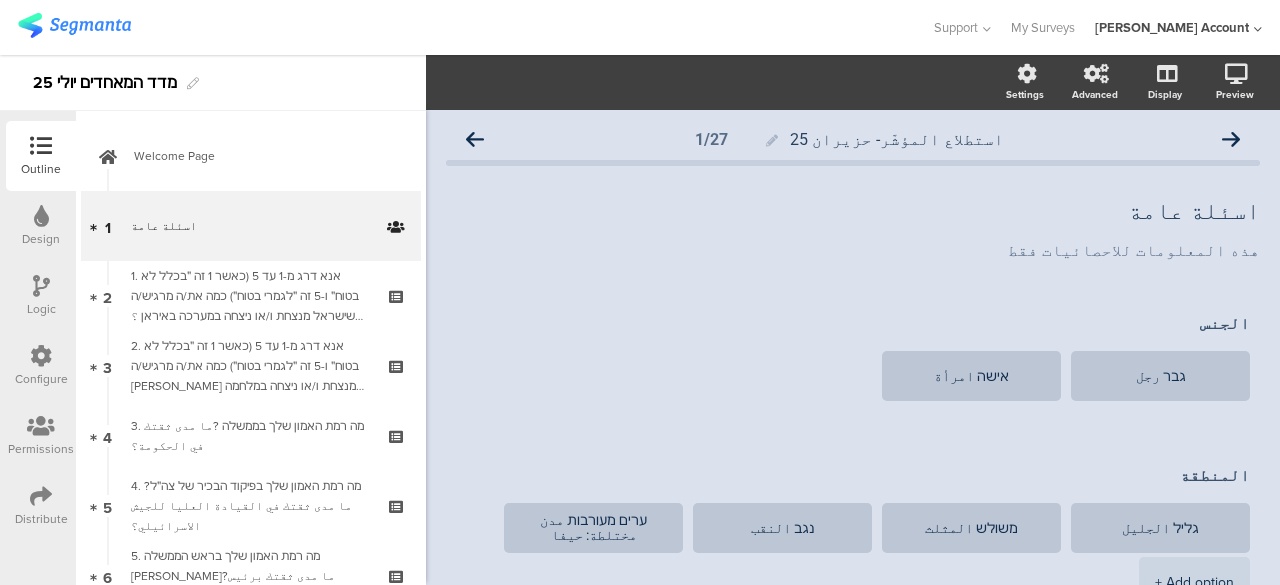 click at bounding box center (41, 496) 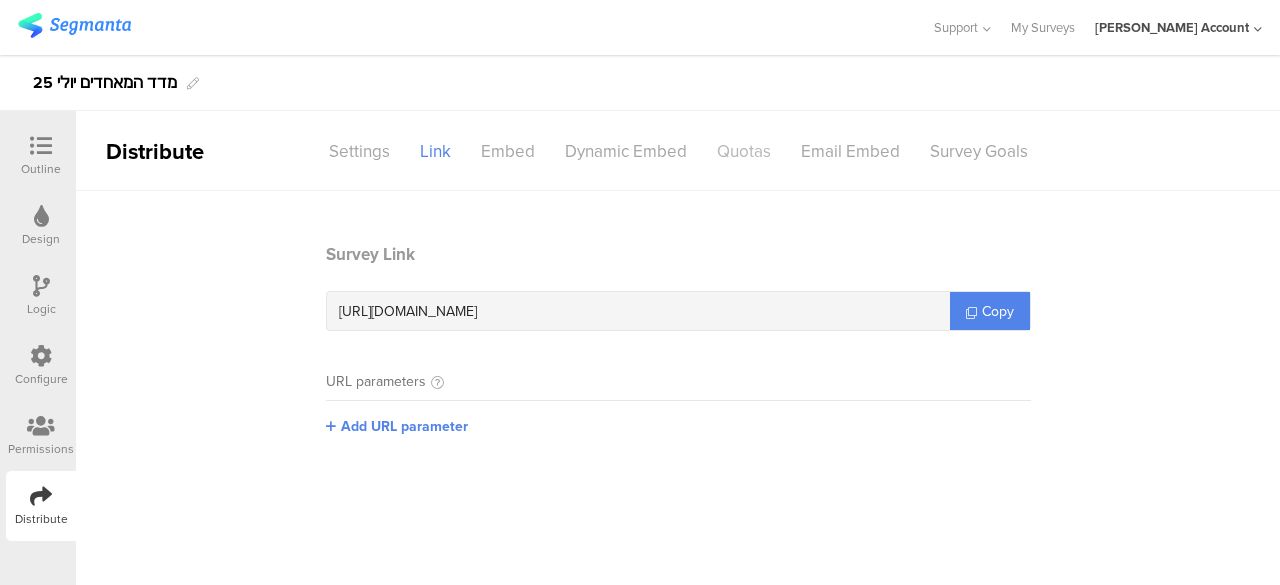 click on "Quotas" at bounding box center [744, 151] 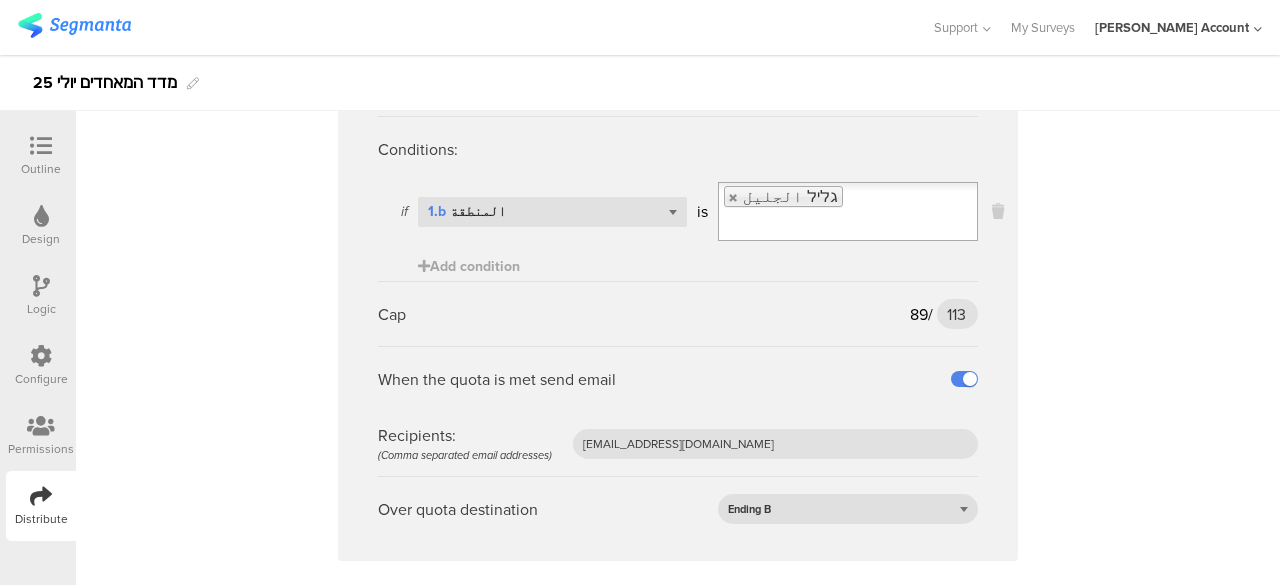 scroll, scrollTop: 300, scrollLeft: 0, axis: vertical 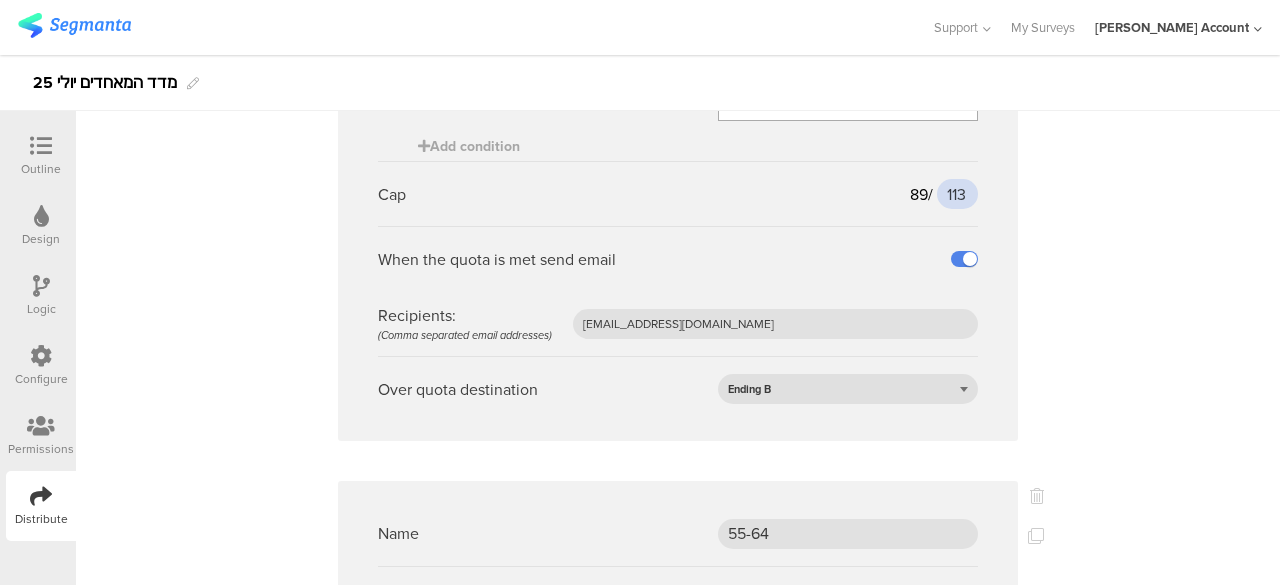 click on "113" at bounding box center (957, 194) 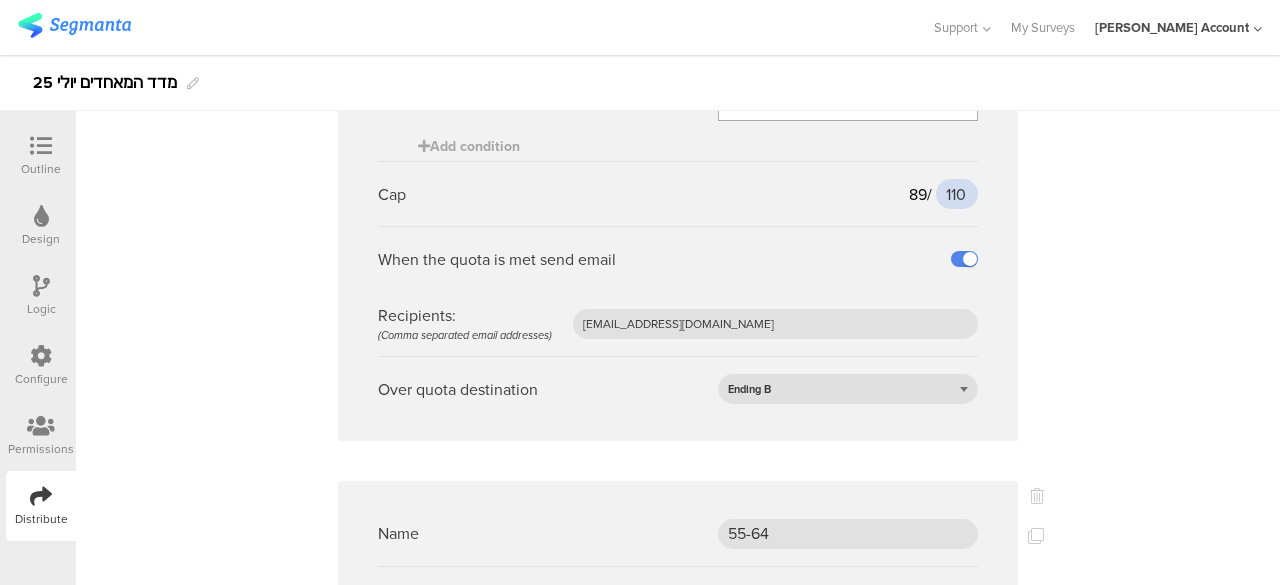 type on "110" 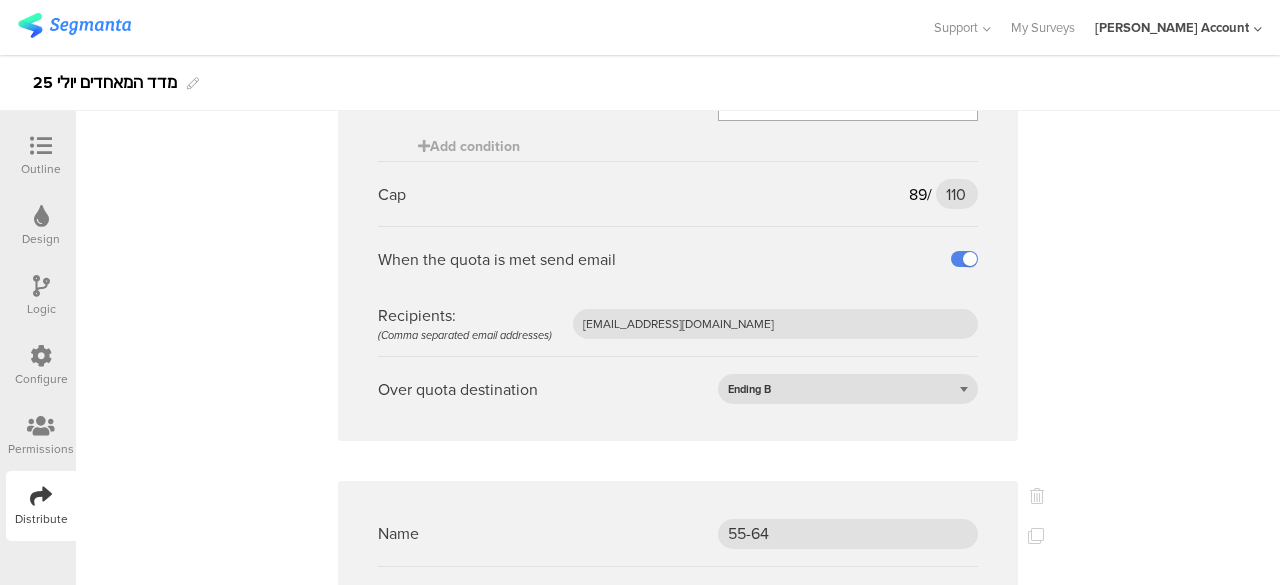 click on "Name
גליל
Conditions:
if
Select question...   1.b المنطقة
is
גליל الجليل
Add condition
Cap
89
/
110
110
When the quota is met send email
Recipients:  (Comma separated email addresses)
afkar2005@gmail.com
Over quota destination
Ending B
Name
55-64
Conditions:
if
Select question...   1.d العمر גיל
is
55-64
Add condition
Cap
10
/
22
22
When the quota is met send email" at bounding box center (678, 4233) 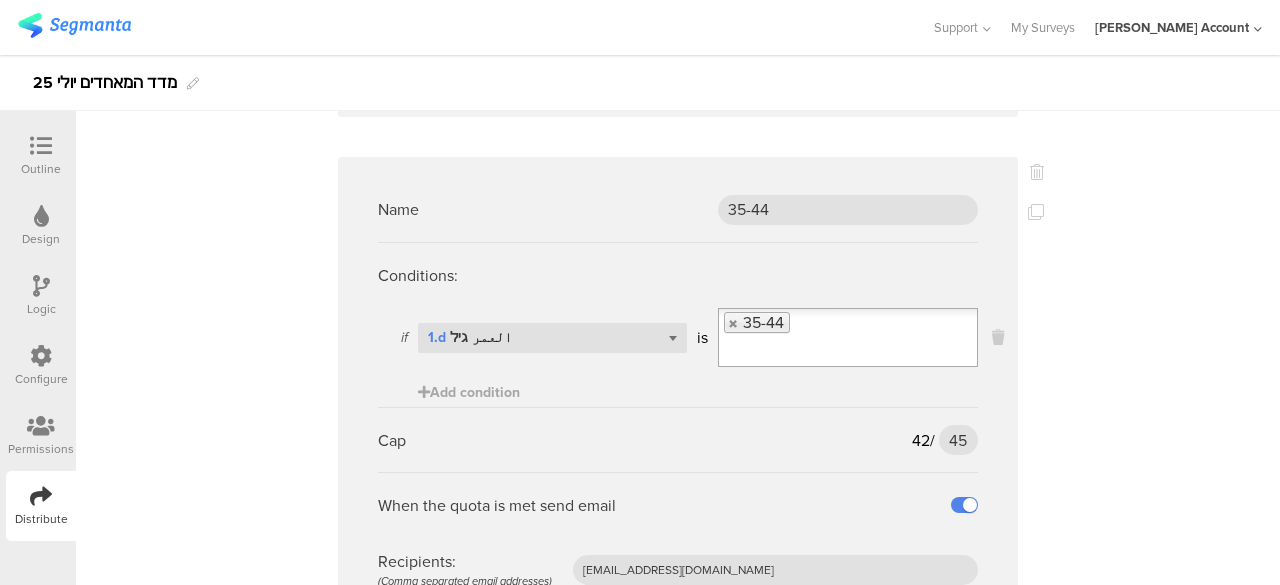 scroll, scrollTop: 1200, scrollLeft: 0, axis: vertical 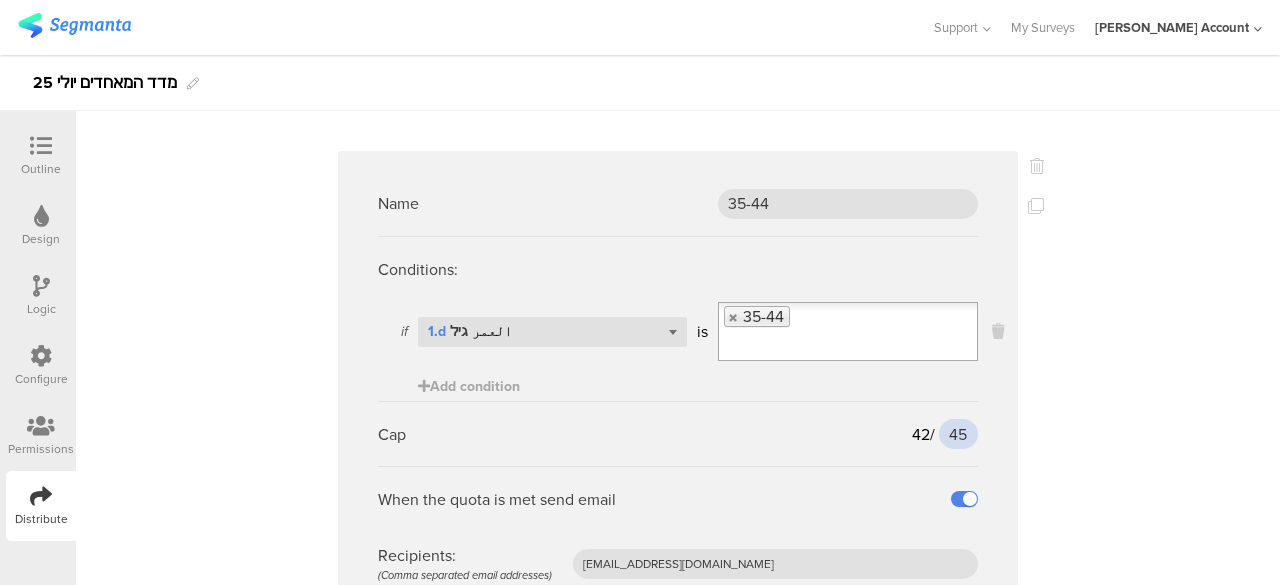 click on "45" at bounding box center [958, 434] 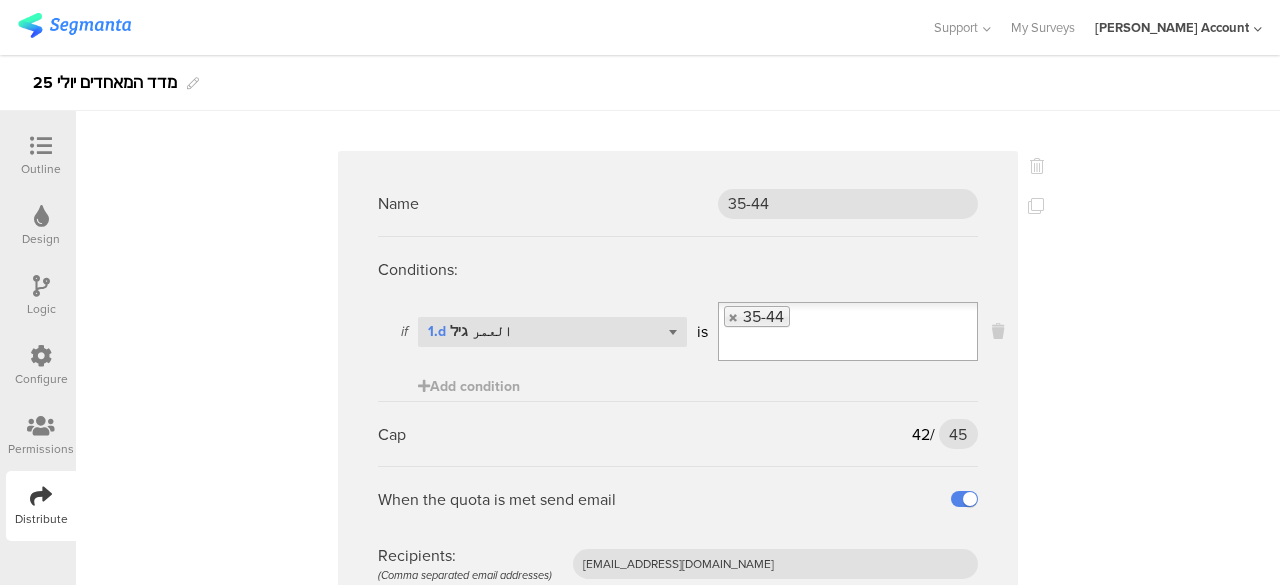 click on "Name
גליל
Conditions:
if
Select question...   1.b المنطقة
is
גליל الجليل
Add condition
Cap
89
/
110
110
When the quota is met send email
Recipients:  (Comma separated email addresses)
afkar2005@gmail.com
Over quota destination
Ending B
Name
55-64
Conditions:
if
Select question...   1.d العمر גיל
is
55-64
Add condition
Cap
10
/
22
22
When the quota is met send email" at bounding box center (678, 3333) 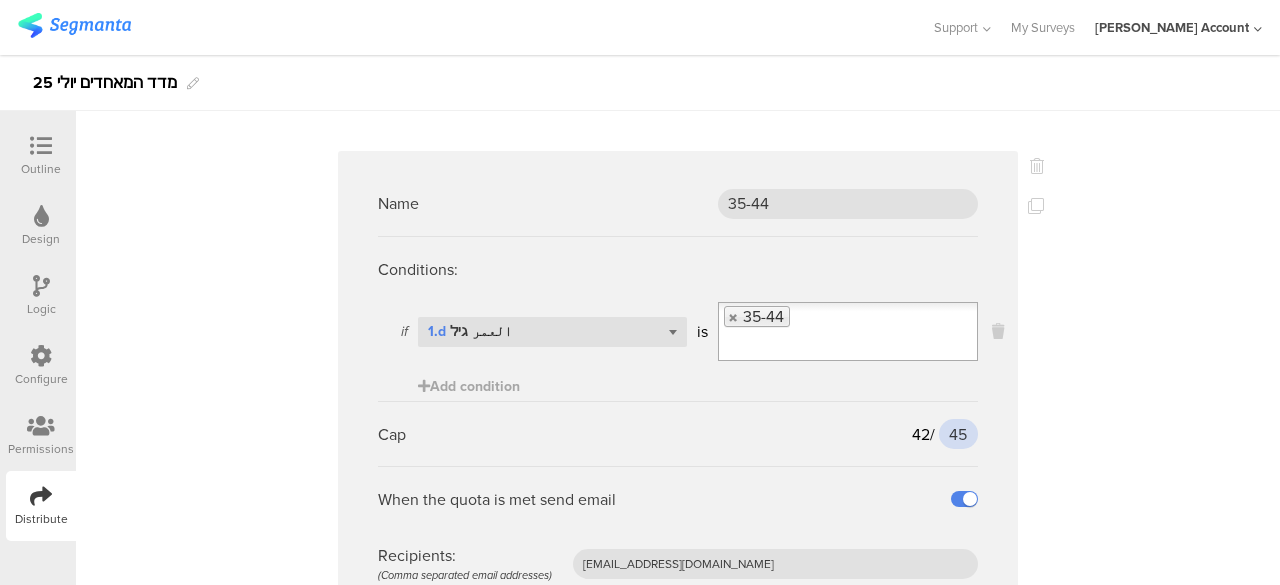 click on "45" at bounding box center (958, 434) 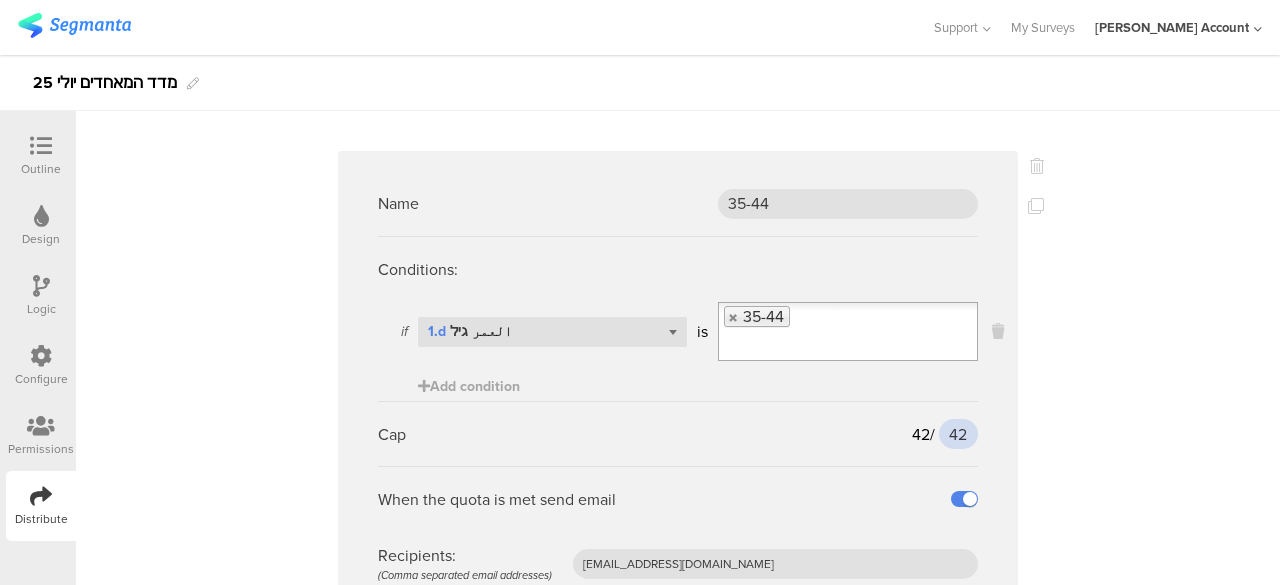 type on "42" 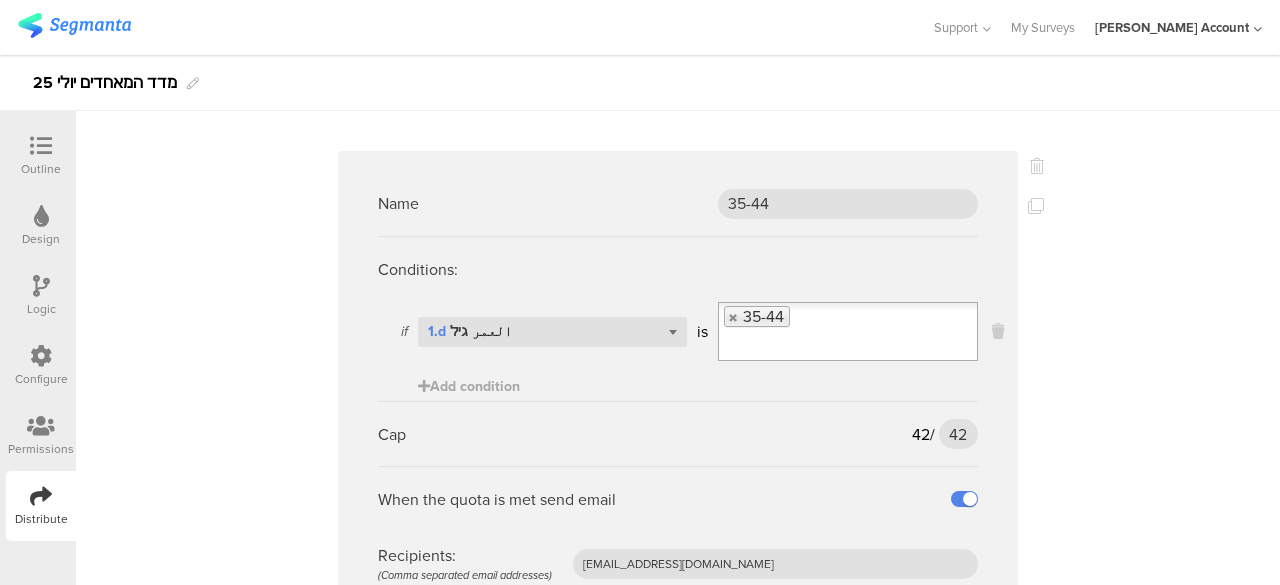 click on "Name
גליל
Conditions:
if
Select question...   1.b المنطقة
is
גליל الجليل
Add condition
Cap
89
/
110
110
When the quota is met send email
Recipients:  (Comma separated email addresses)
afkar2005@gmail.com
Over quota destination
Ending B
Name
55-64
Conditions:
if
Select question...   1.d العمر גיל
is
55-64
Add condition
Cap
10
/
22
22
When the quota is met send email" at bounding box center [678, 3333] 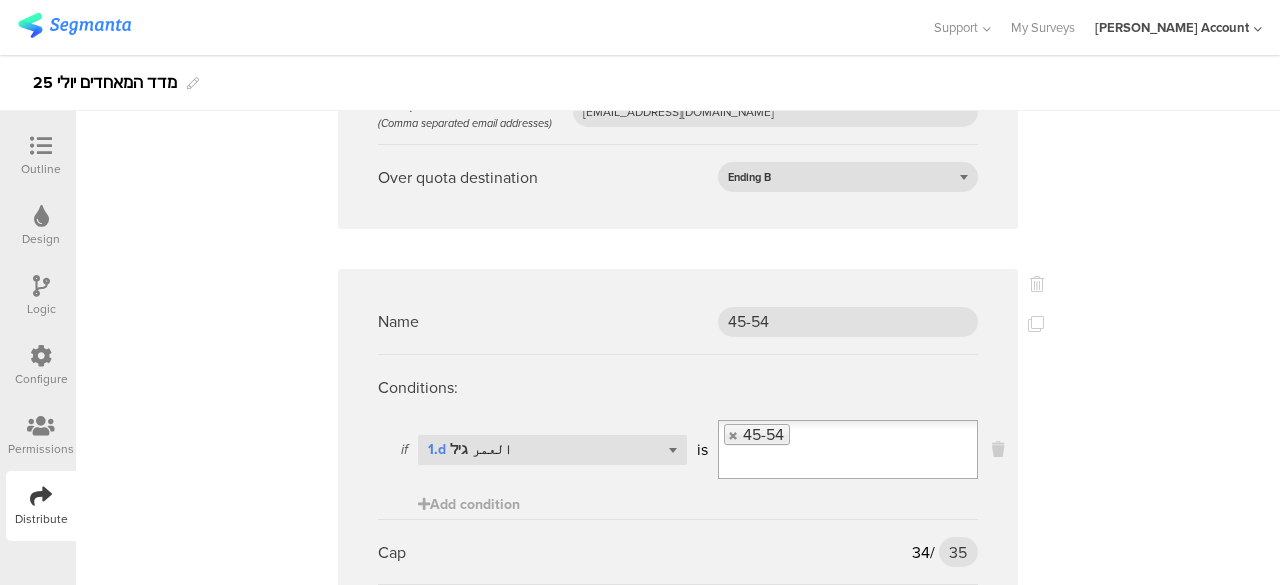 scroll, scrollTop: 1700, scrollLeft: 0, axis: vertical 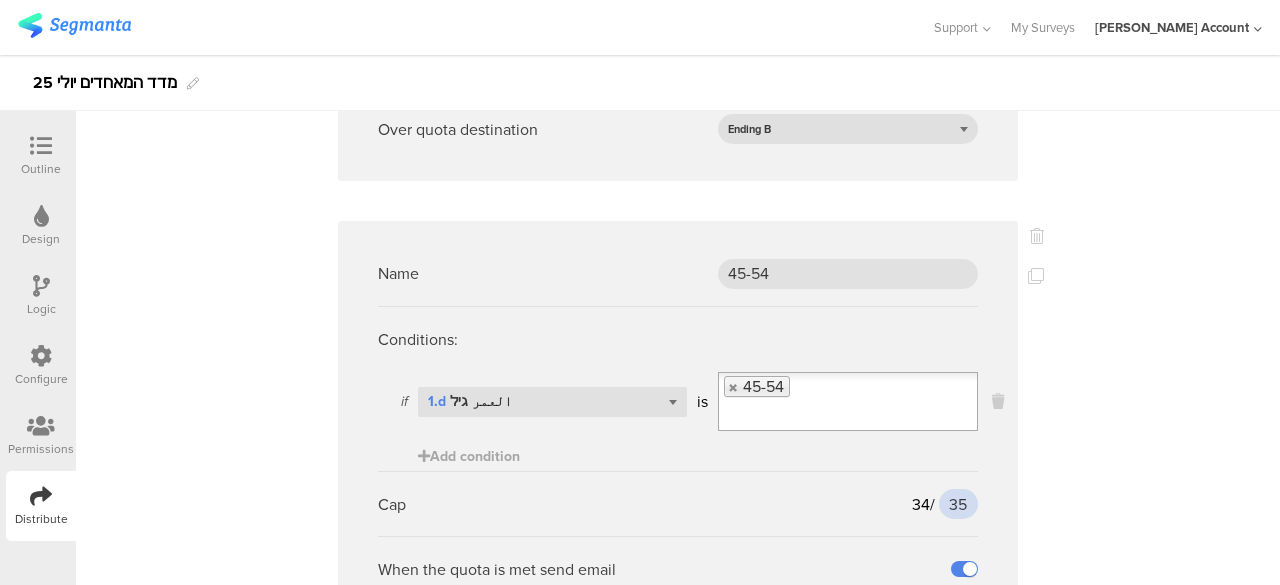 click on "35" at bounding box center (958, 504) 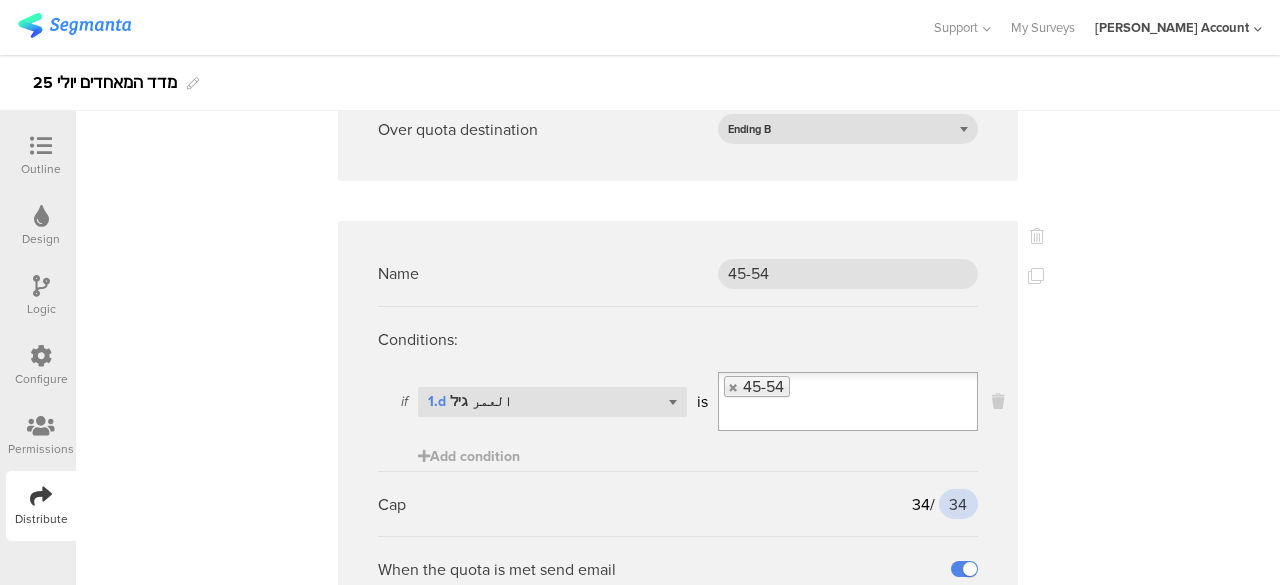 type on "34" 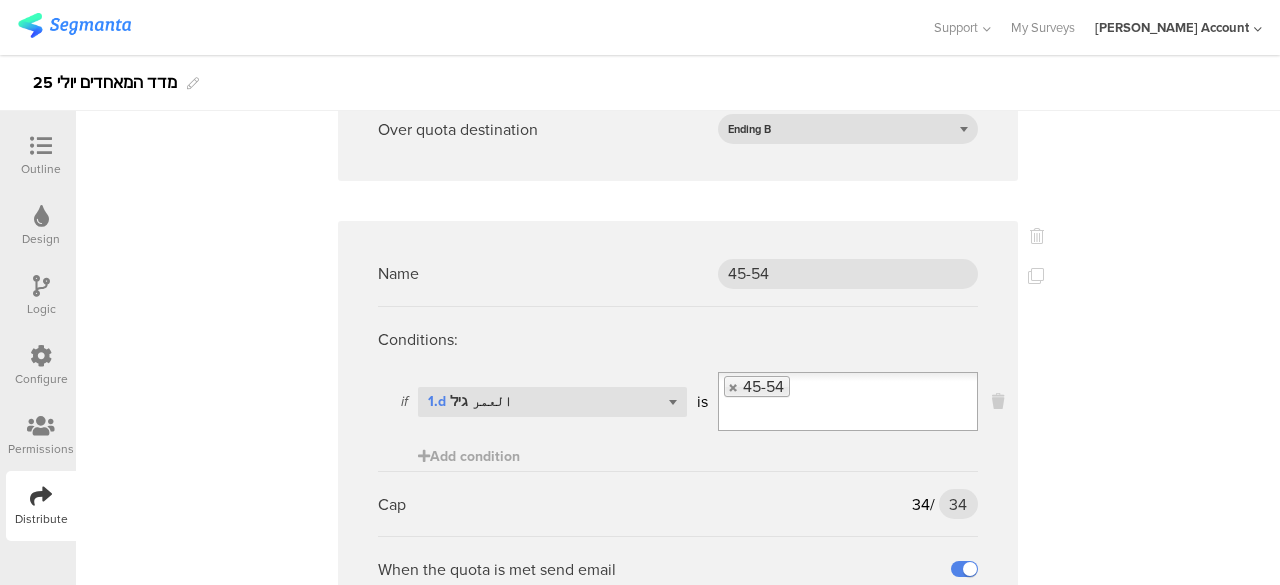 click on "Name
גליל
Conditions:
if
Select question...   1.b المنطقة
is
גליל الجليل
Add condition
Cap
89
/
110
110
When the quota is met send email
Recipients:  (Comma separated email addresses)
afkar2005@gmail.com
Over quota destination
Ending B
Name
55-64
Conditions:
if
Select question...   1.d العمر גיל
is
55-64
Add condition
Cap
10
/
22
22
When the quota is met send email" at bounding box center (678, 2833) 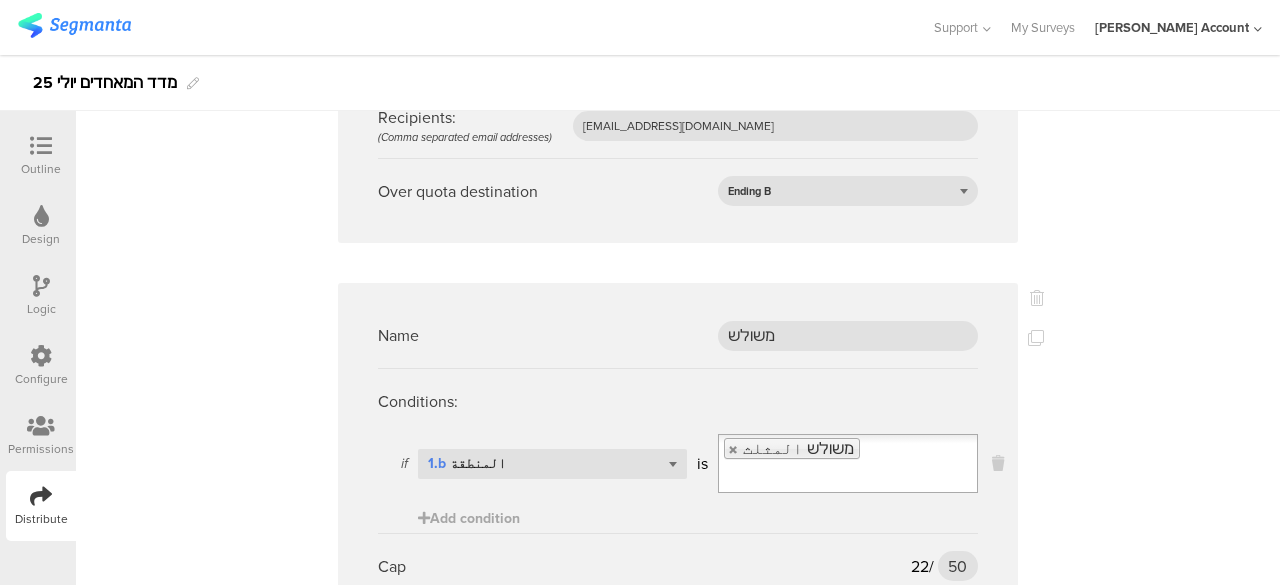 scroll, scrollTop: 2300, scrollLeft: 0, axis: vertical 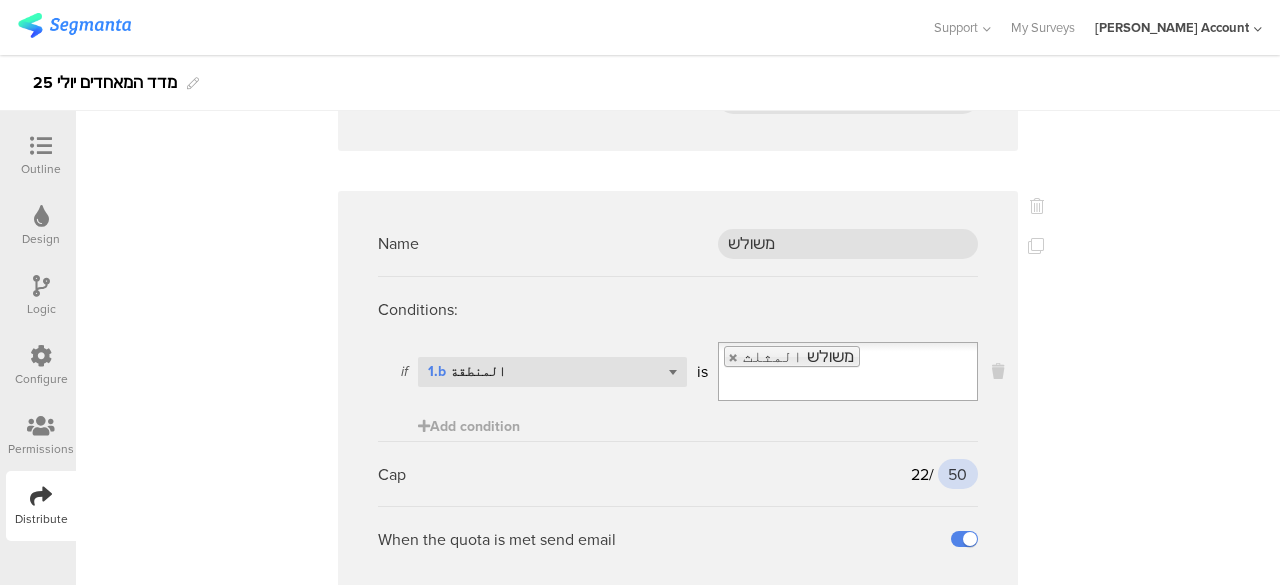 click on "50" at bounding box center [958, 474] 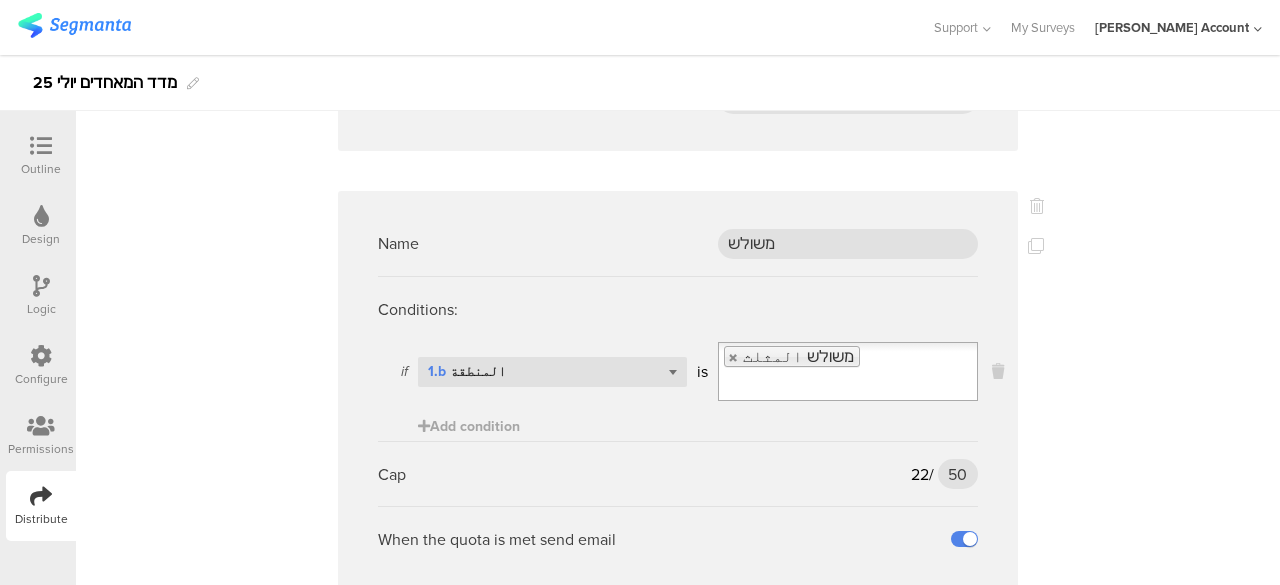 click on "Name
גליל
Conditions:
if
Select question...   1.b المنطقة
is
גליל الجليل
Add condition
Cap
89
/
110
110
When the quota is met send email
Recipients:  (Comma separated email addresses)
afkar2005@gmail.com
Over quota destination
Ending B
Name
55-64
Conditions:
if
Select question...   1.d العمر גיל
is
55-64
Add condition
Cap
10
/
22
22
When the quota is met send email" at bounding box center (678, 2233) 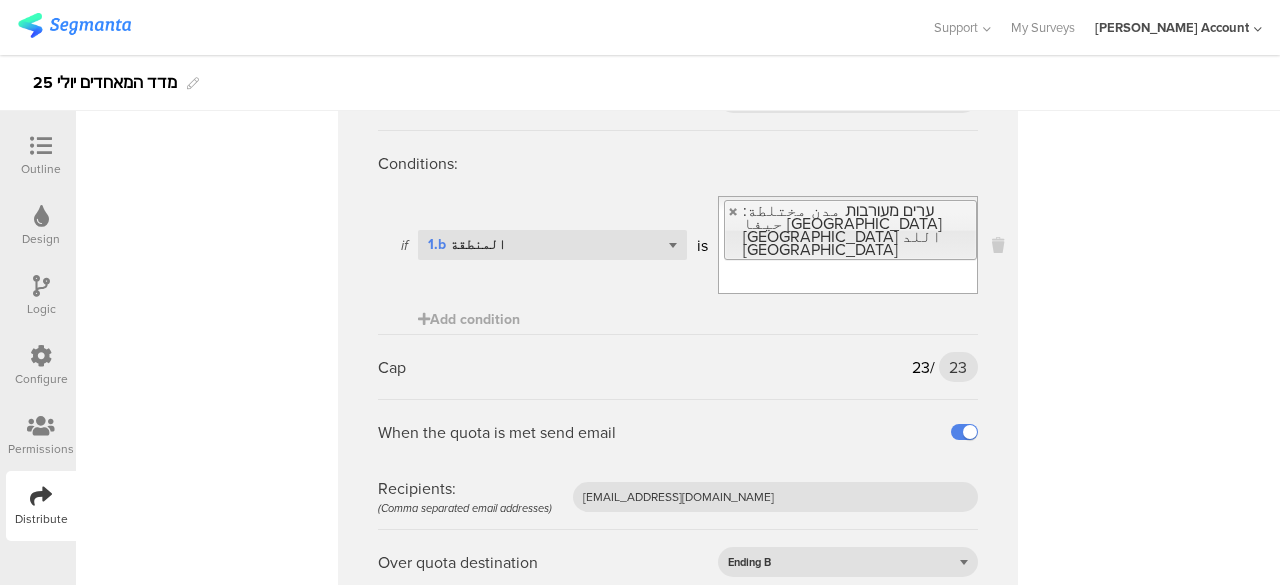 scroll, scrollTop: 3600, scrollLeft: 0, axis: vertical 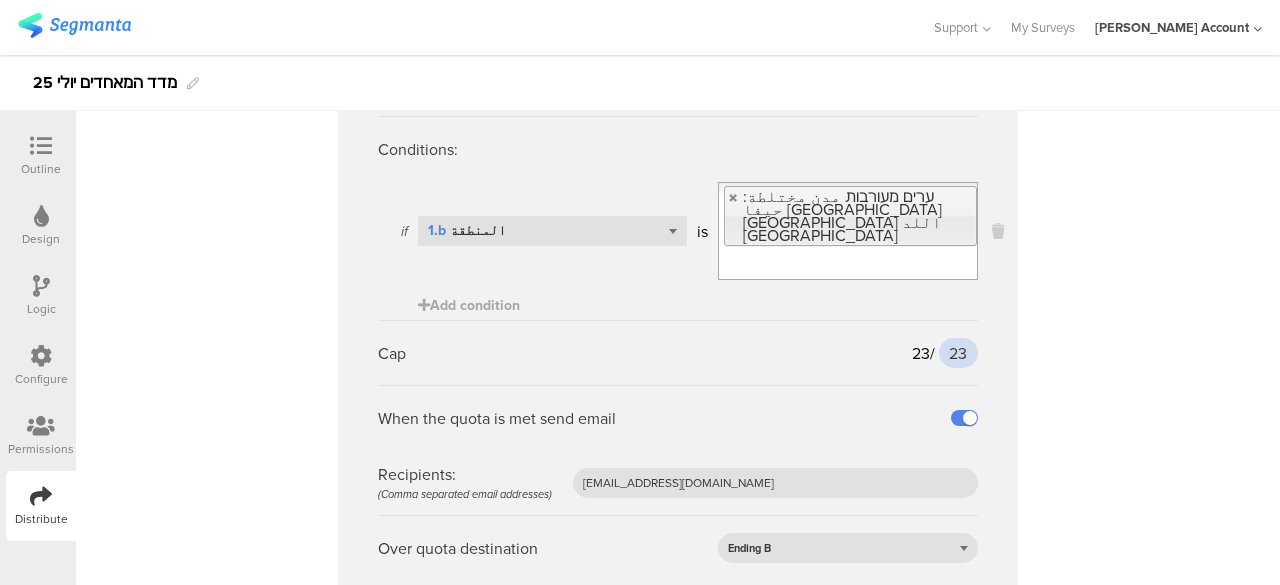 click on "23" at bounding box center (958, 353) 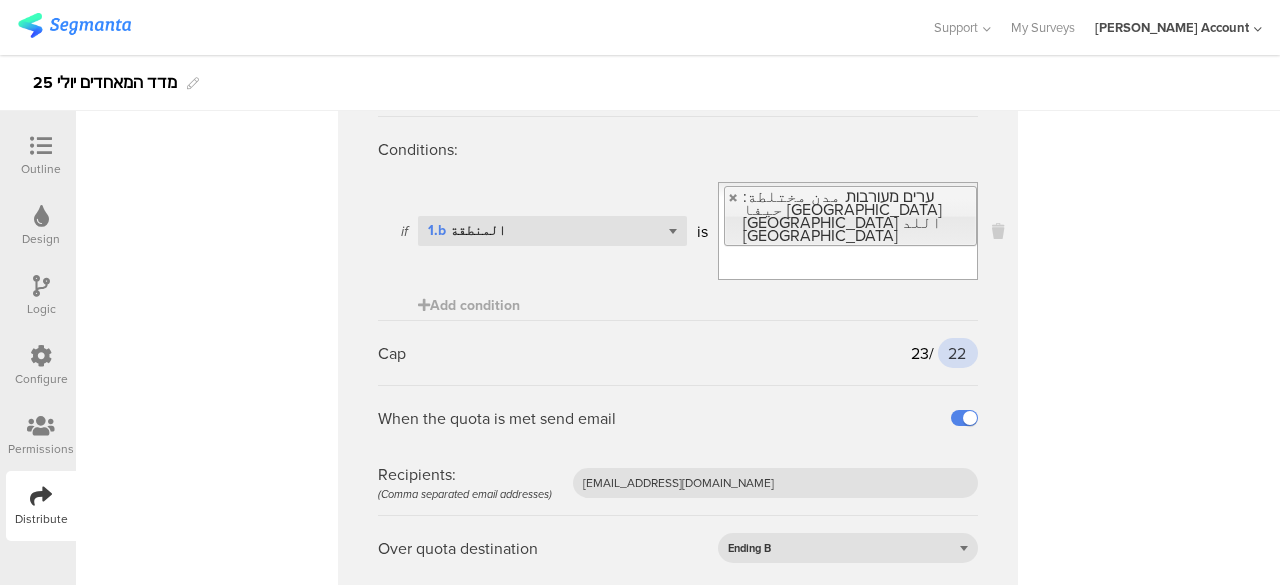 type on "22" 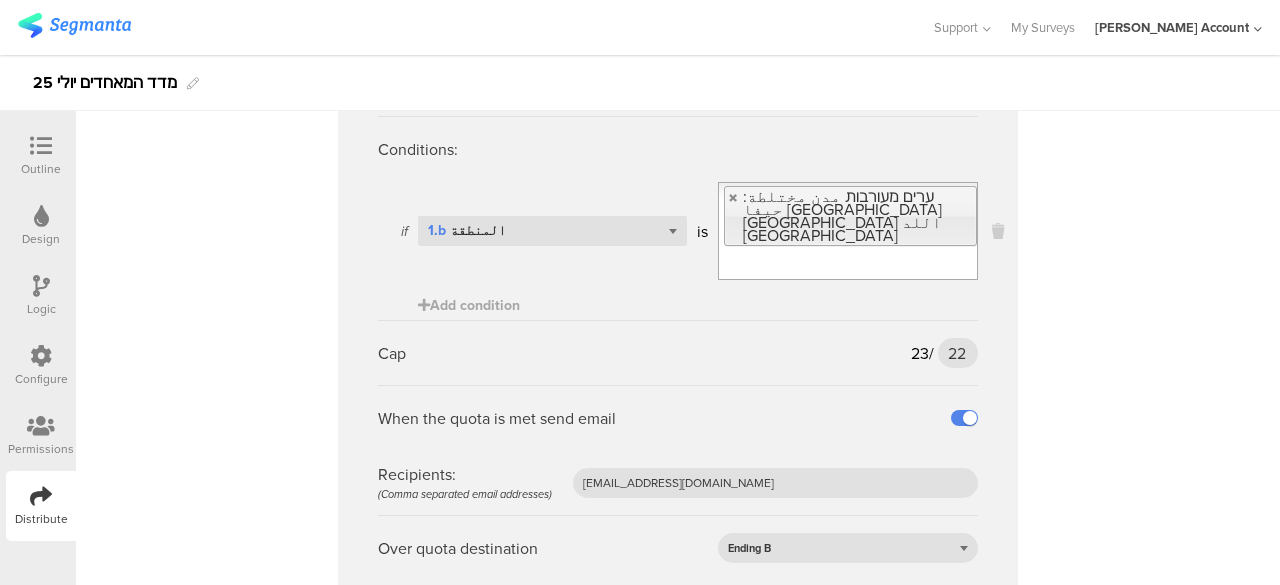 click on "Name
ערים מעורבות
Conditions:
if
Select question...   1.b المنطقة
is
ערים מעורבות مدن مختلطة: حيفا عكا الرملة اللد يافا
Add condition
Cap
23
/
22
22
When the quota is met send email
Recipients:  (Comma separated email addresses)
afkar2005@gmail.com
Over quota destination
Ending B" at bounding box center (678, 315) 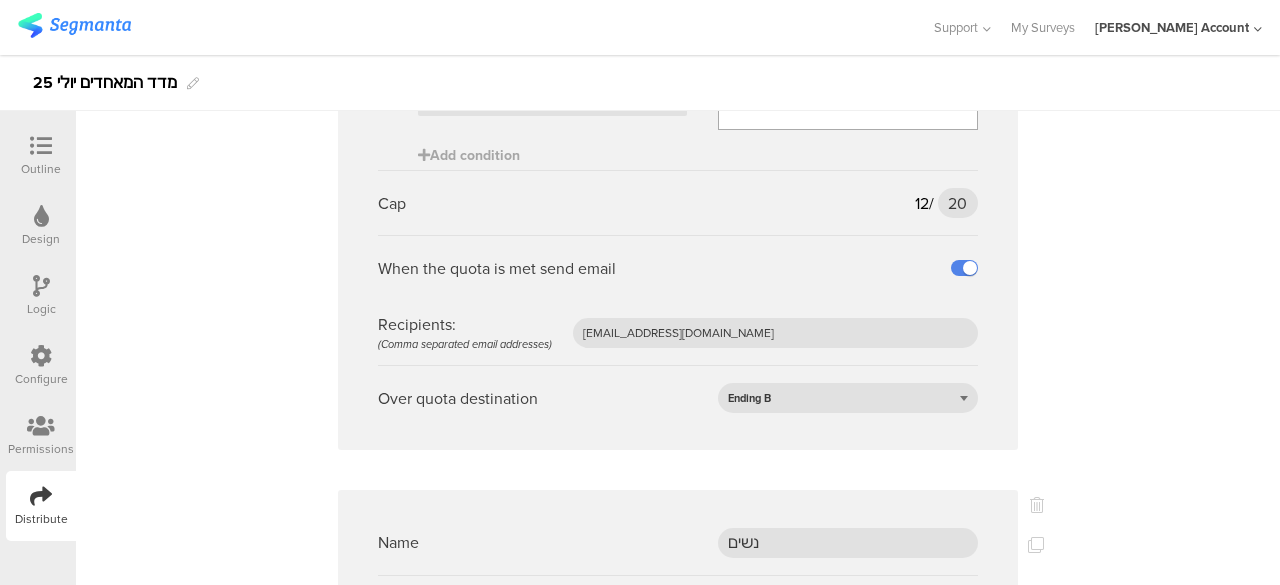 scroll, scrollTop: 7300, scrollLeft: 0, axis: vertical 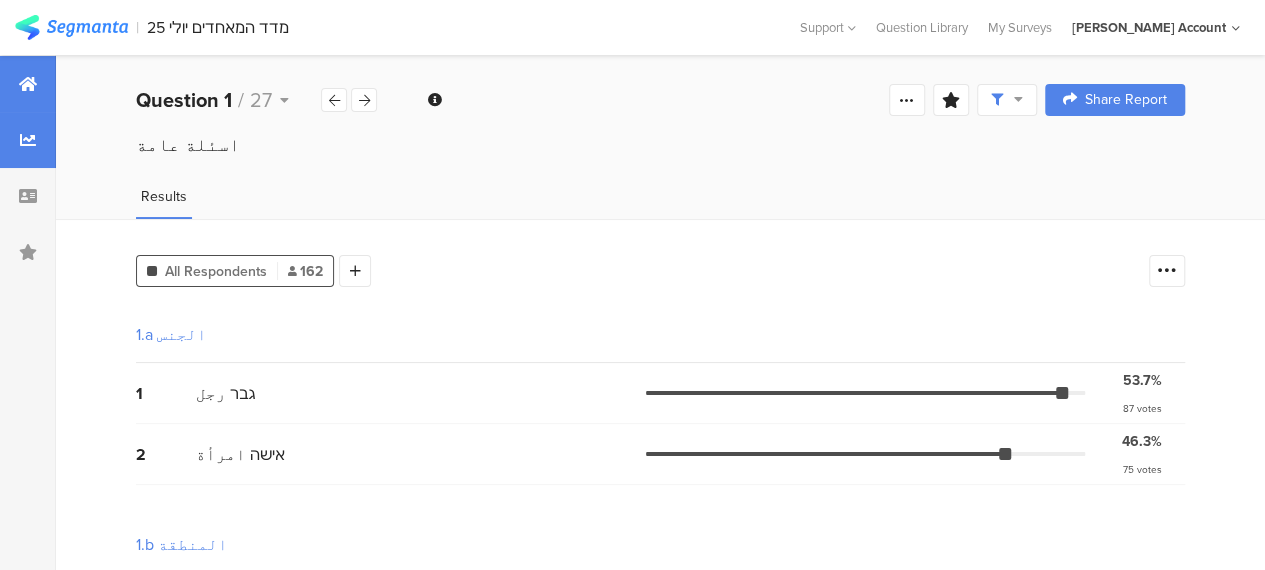 click at bounding box center (28, 84) 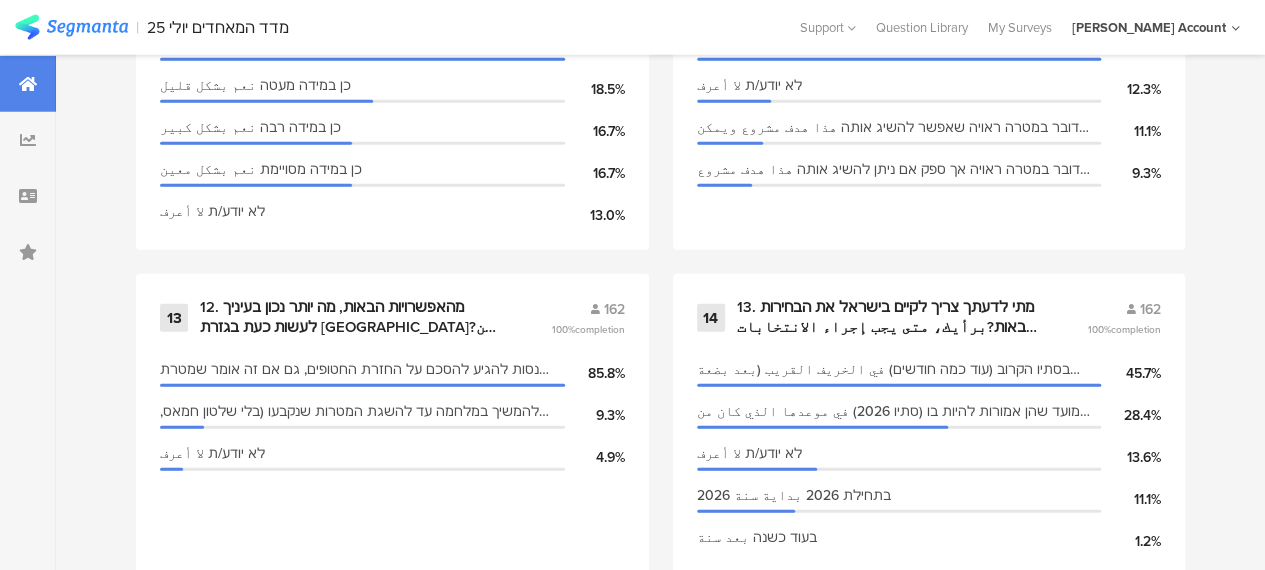 scroll, scrollTop: 2800, scrollLeft: 0, axis: vertical 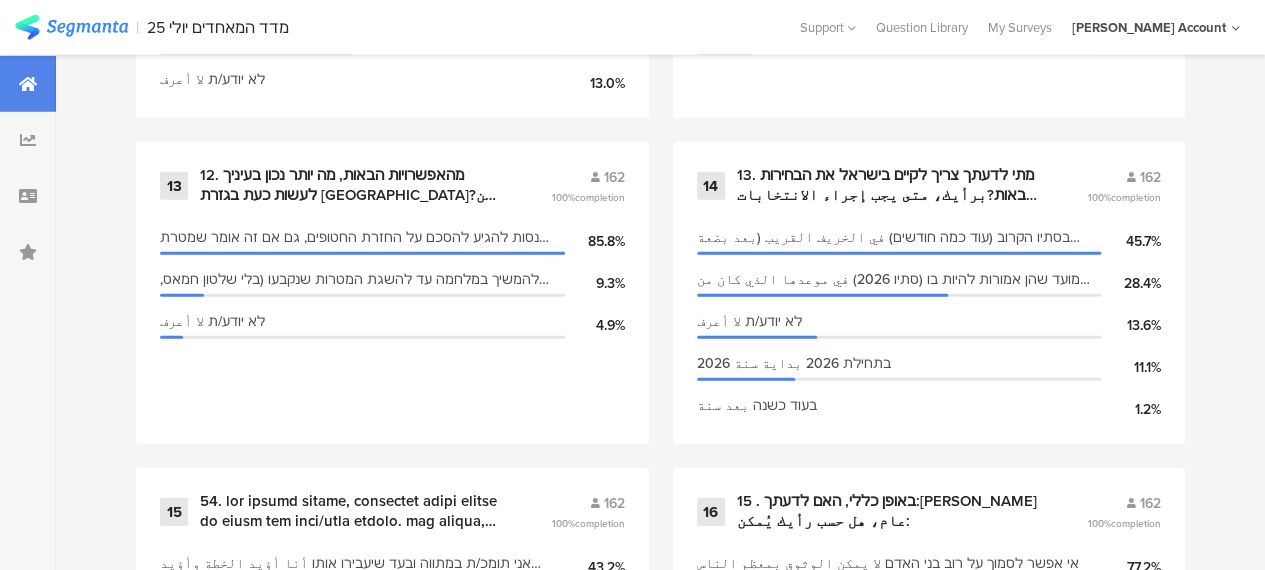 click on "1   اسئلة عامة     162   100%  completion
الجنس
גבר رجل
53.7%
אישה امرأة
46.3%
المنطقة
גליל الجليل
54.9%
נגב النقب
16.0%
משולש المثلث
14.8%
ערים מעורבות مدن مختلطة: حيفا عكا الرملة اللد يافا
14.2%
الديانة
מוסלמי مسلم
75.3%
נוצרי مسيحي
11.7%
דרוזי درزي
11.1%
מסרב ارفض
1.9%
العمر גיל
35-44
25.9%
25-34
21.6%
45-54
21.0%
18-24
16.7%
2       162   100%  completion       3
29.6%
25.9%
2
16.7%
4" at bounding box center [660, 467] 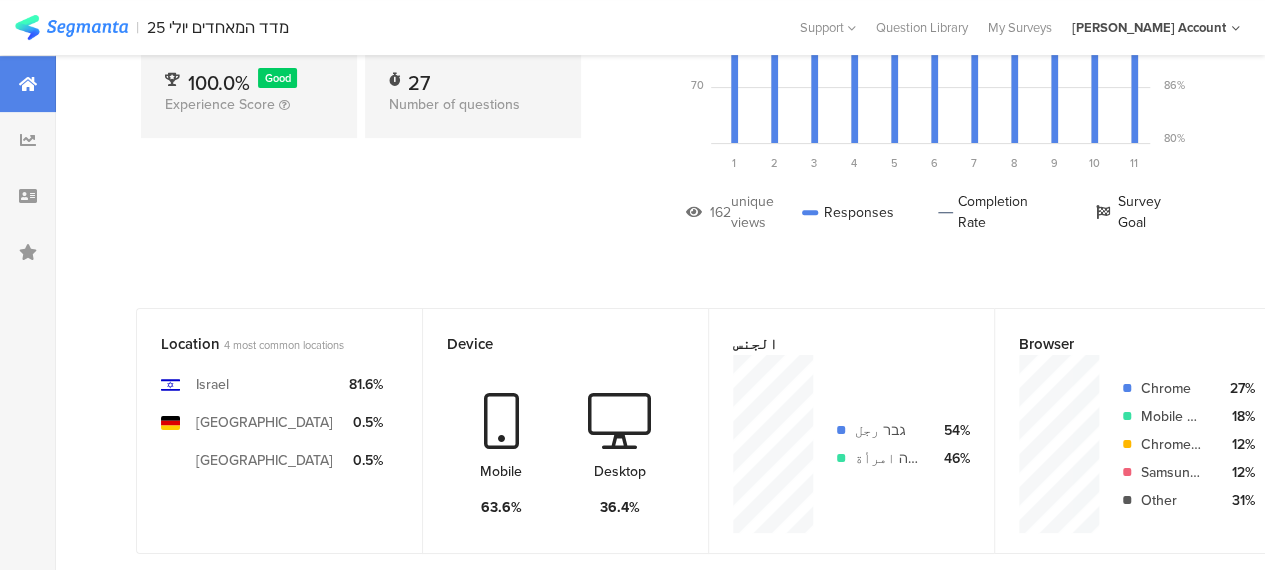 scroll, scrollTop: 0, scrollLeft: 0, axis: both 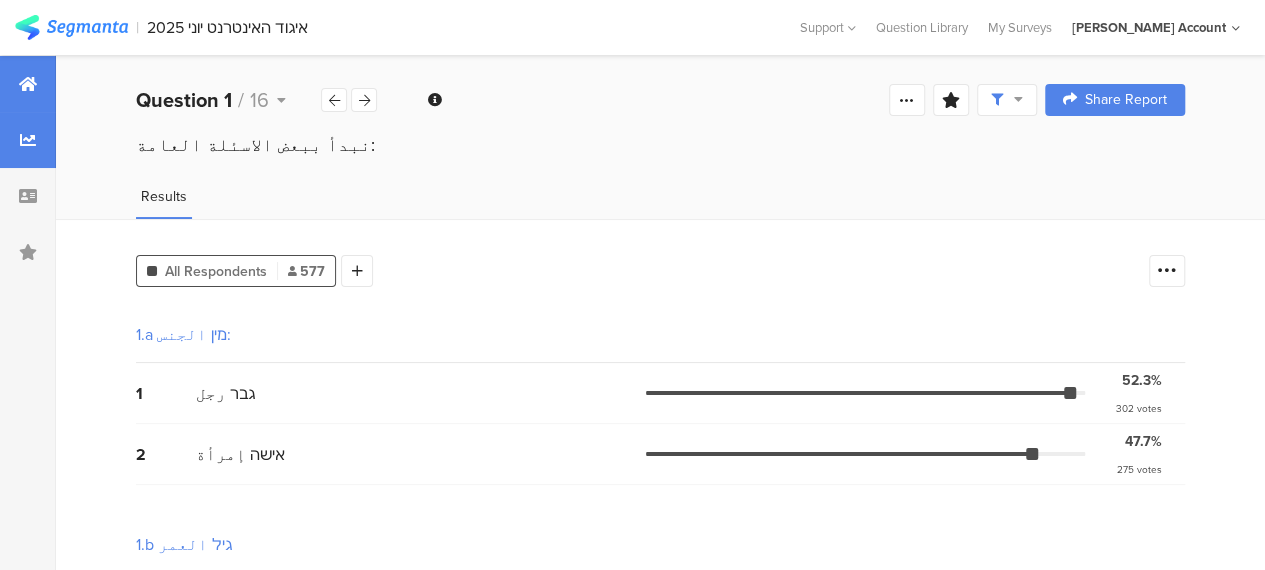 click at bounding box center (28, 84) 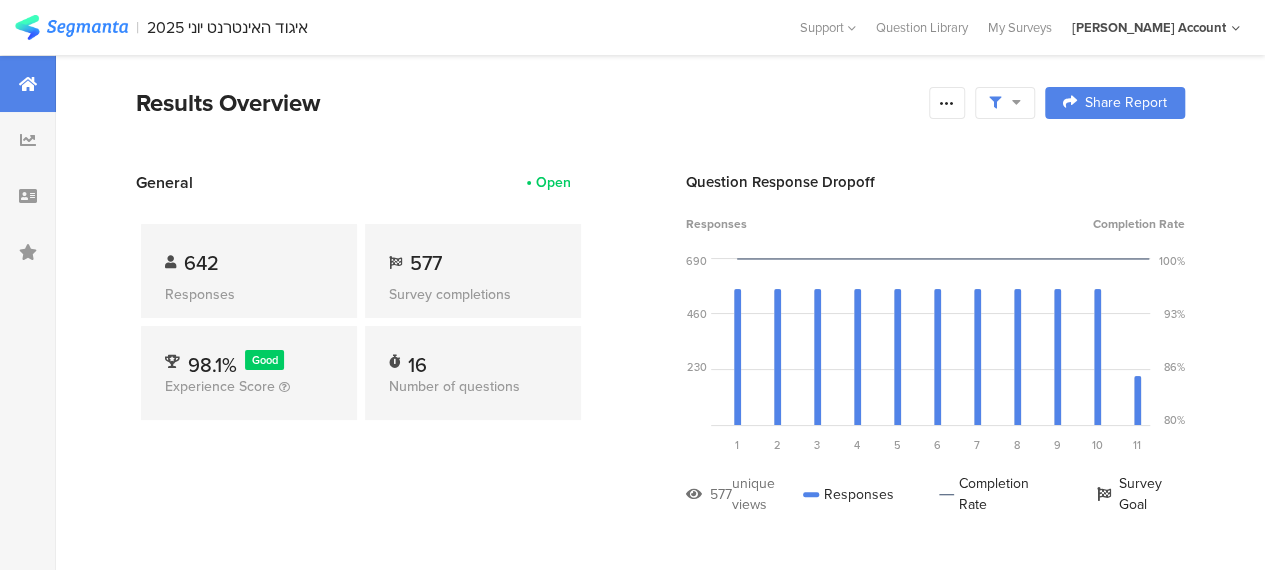 click on "642" at bounding box center [201, 263] 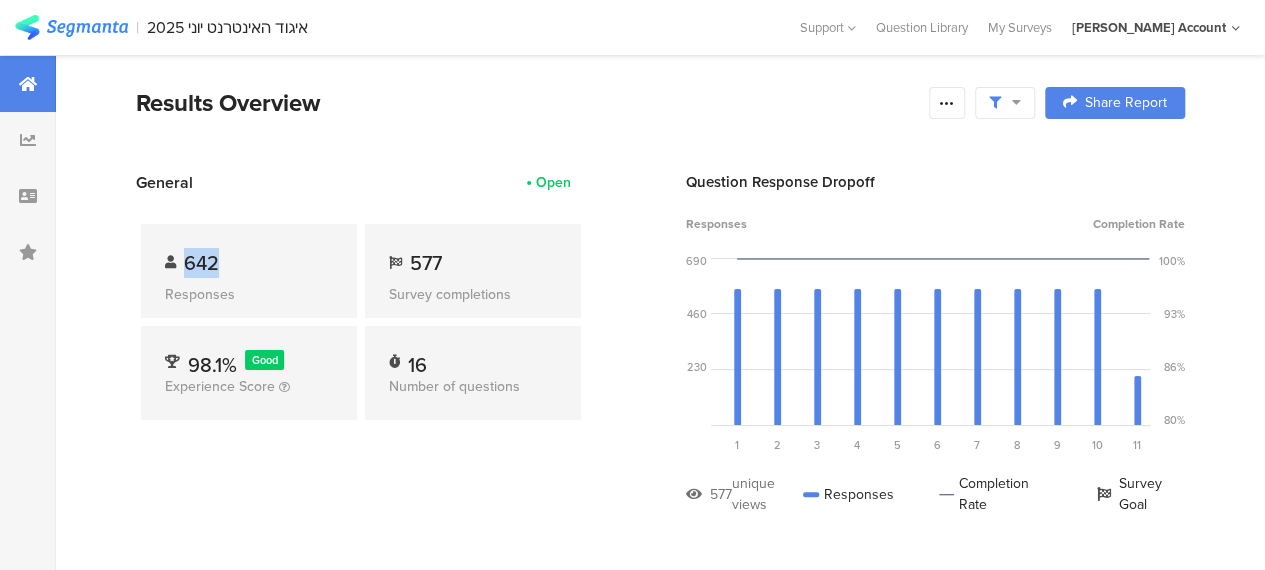 click on "642" at bounding box center (201, 263) 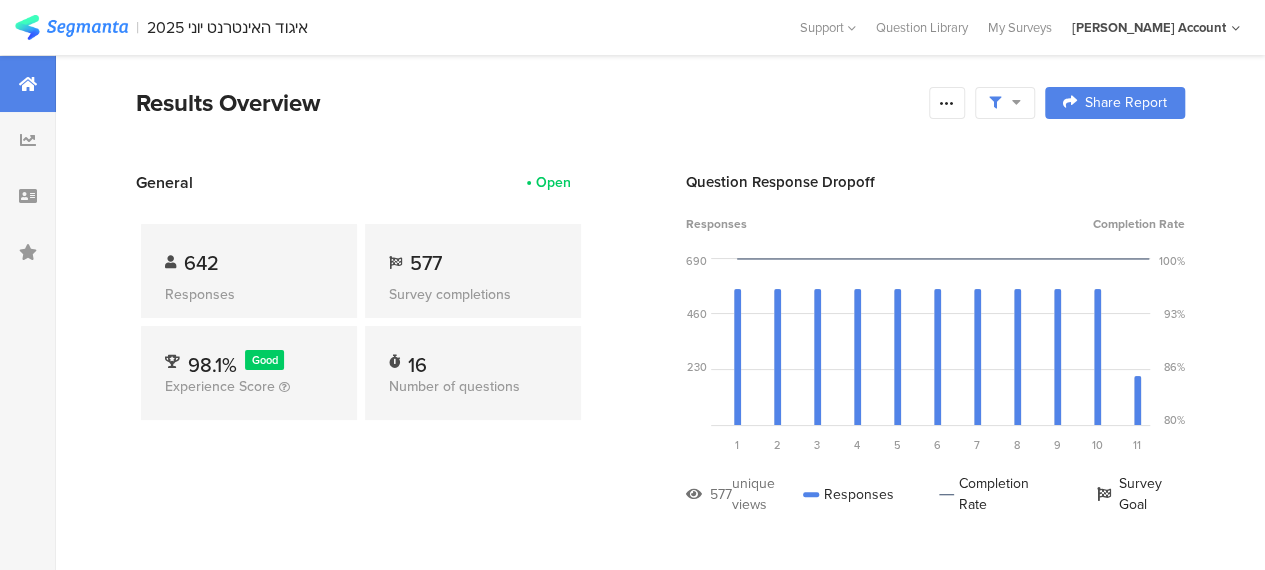 click on "577" at bounding box center [426, 263] 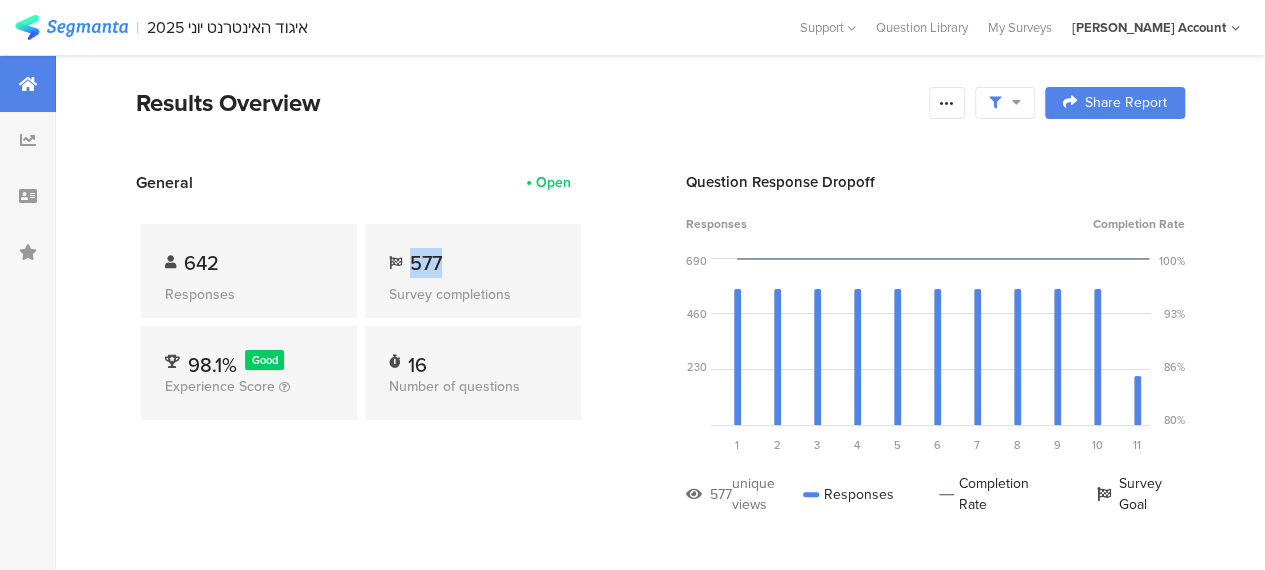 click on "577" at bounding box center [426, 263] 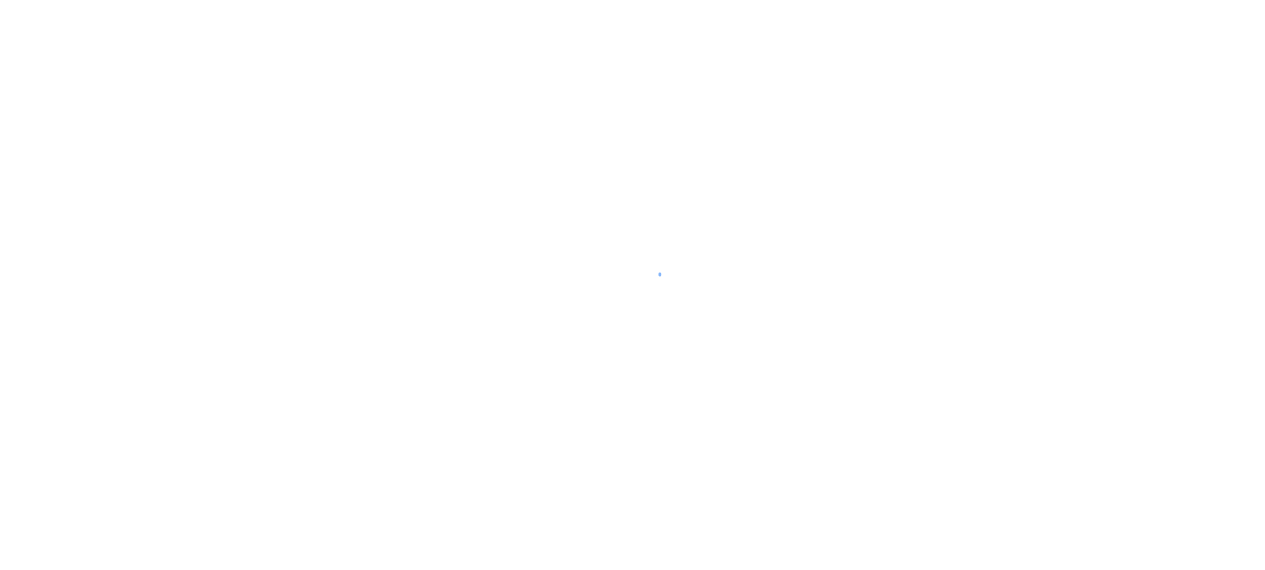scroll, scrollTop: 0, scrollLeft: 0, axis: both 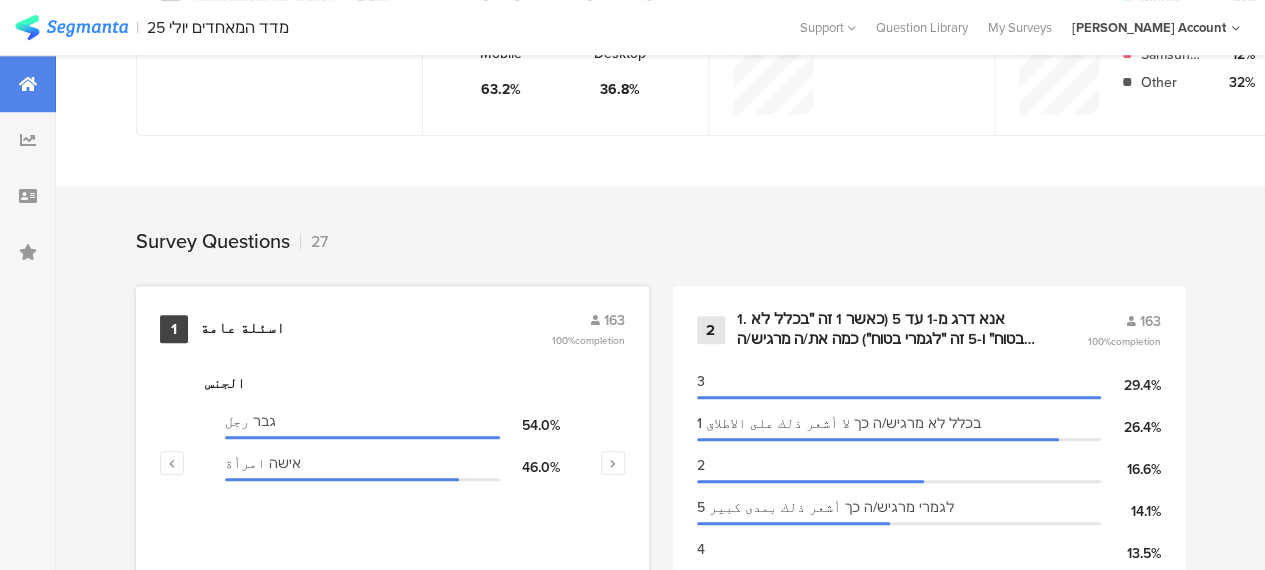 click on "اسئلة عامة" at bounding box center [242, 329] 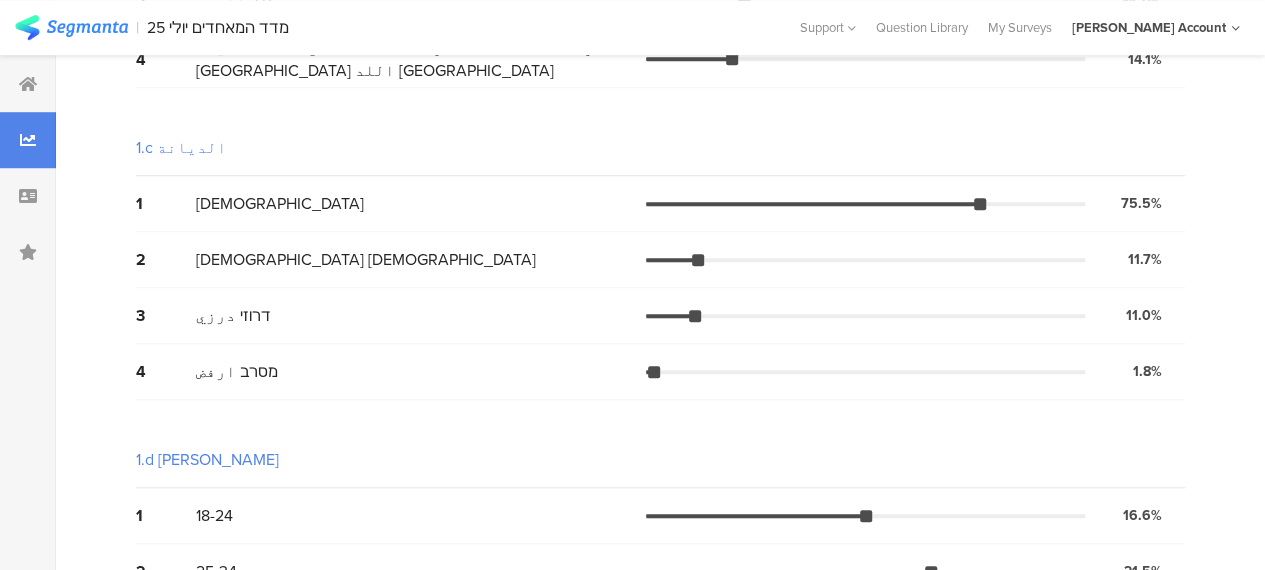 scroll, scrollTop: 0, scrollLeft: 0, axis: both 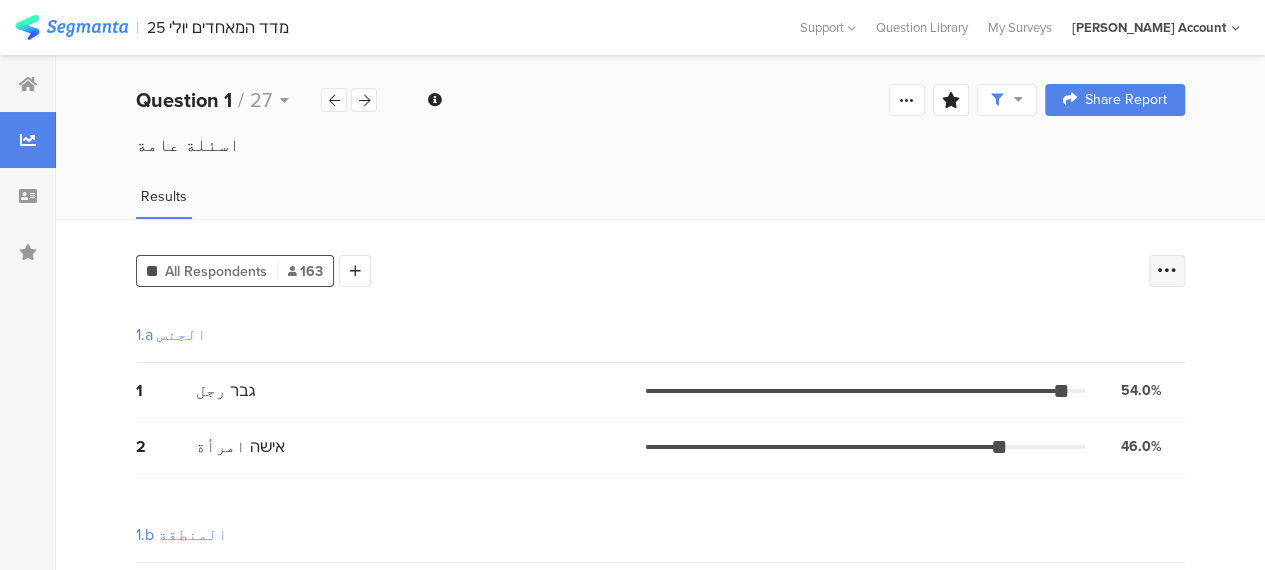 click at bounding box center (1167, 271) 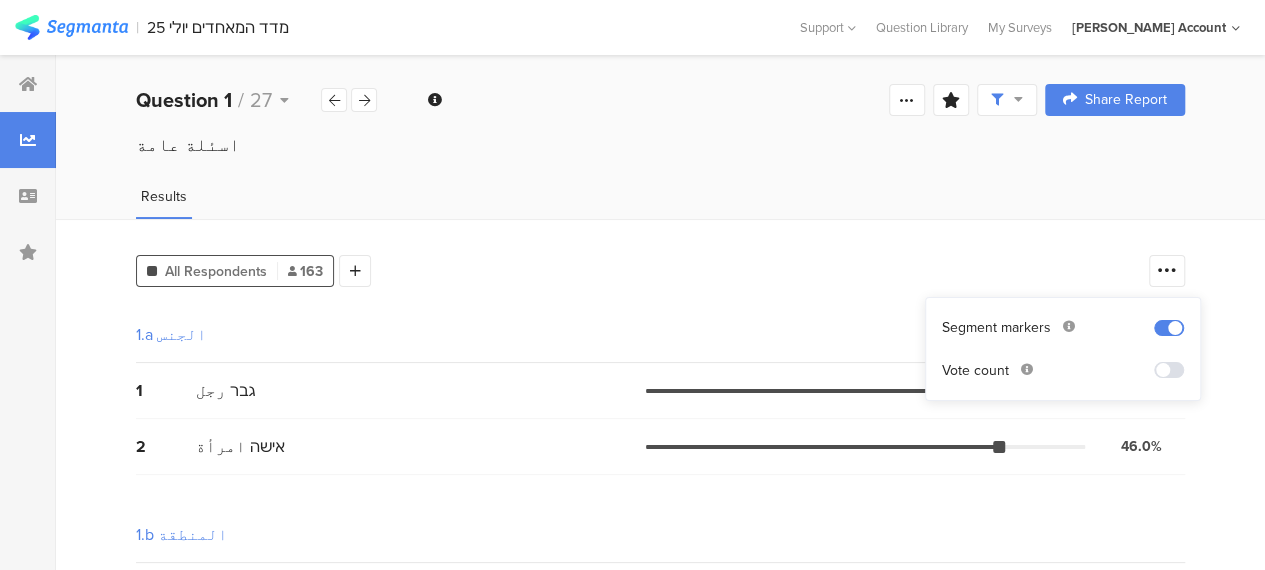 click at bounding box center (1169, 370) 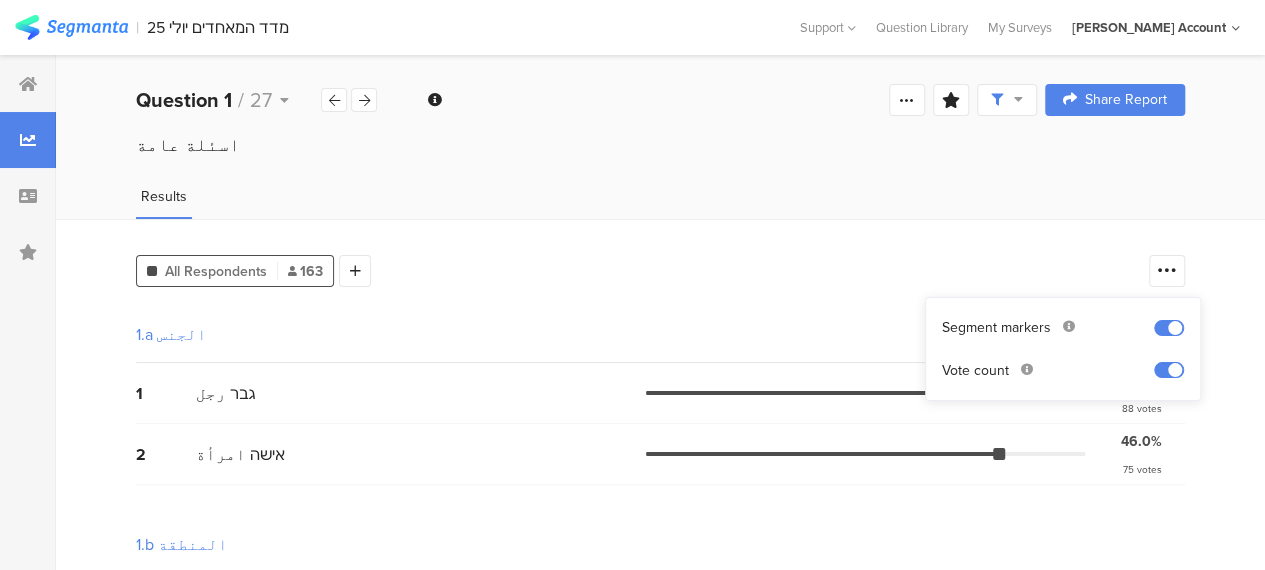click on "1.a الجنس" at bounding box center (660, 335) 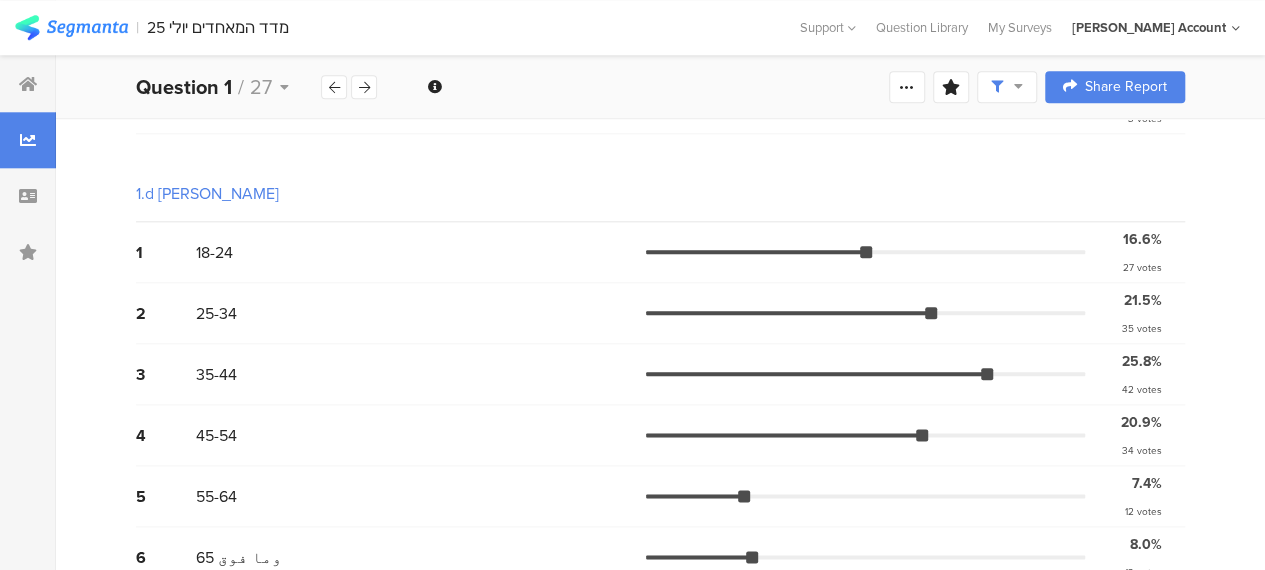 scroll, scrollTop: 1019, scrollLeft: 0, axis: vertical 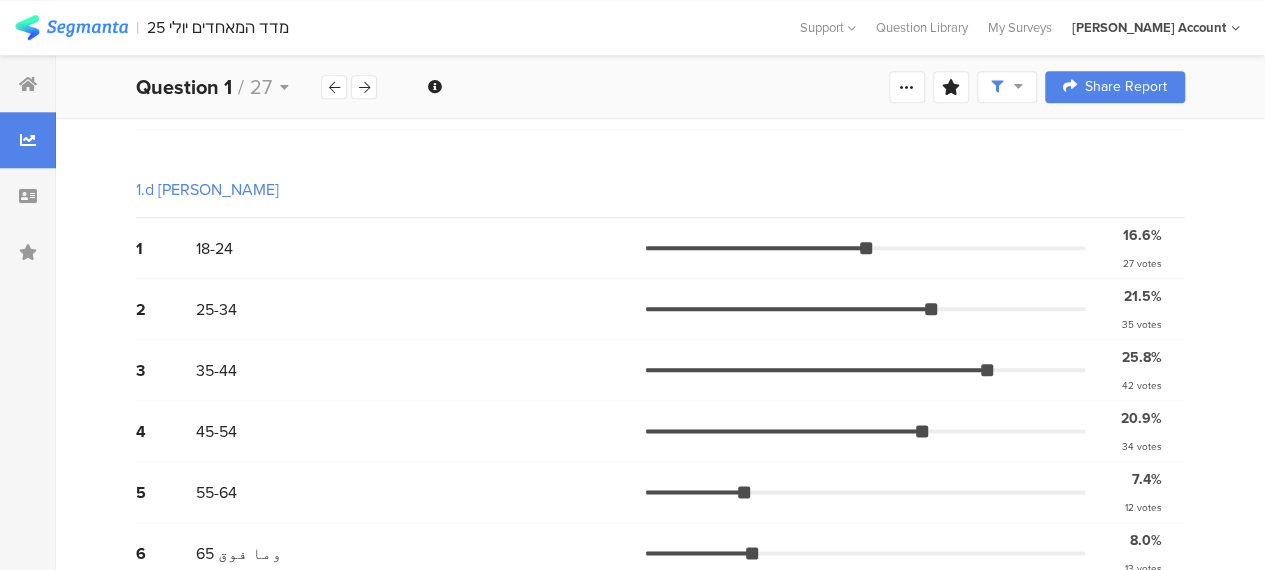 click on "|
מדד המאחדים יולי 25
Help Center
Live Chat
Support
Question Library
My Surveys
My Accounts
hisham Jubran Account   Admin
My Profile
Logout
hisham Jubran Account" at bounding box center (632, 27) 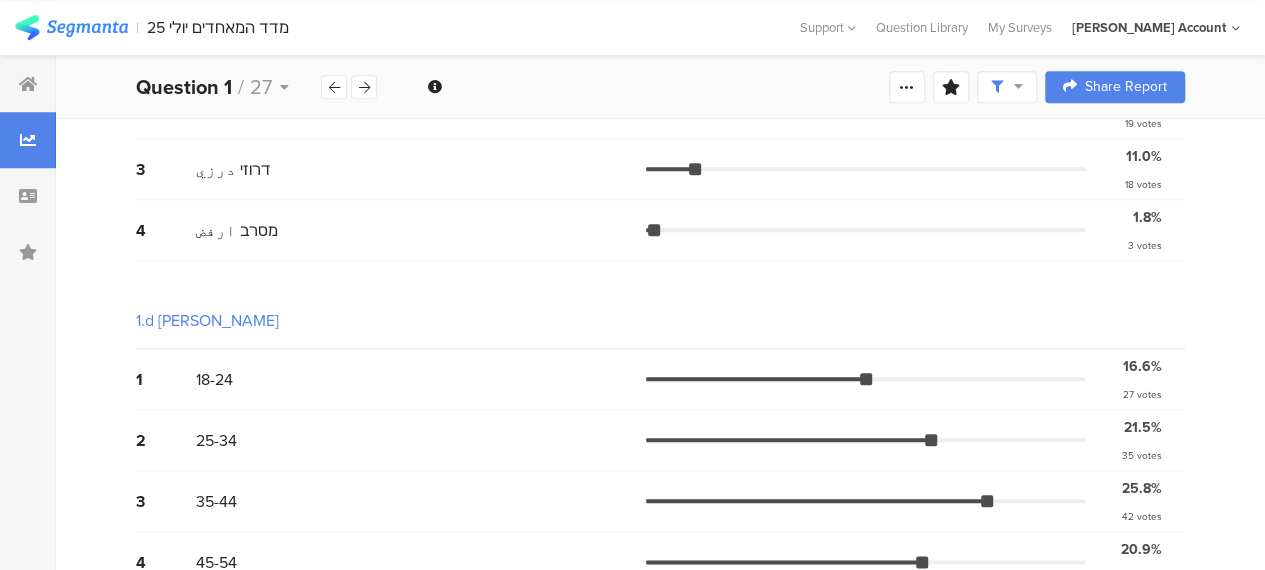 scroll, scrollTop: 919, scrollLeft: 0, axis: vertical 